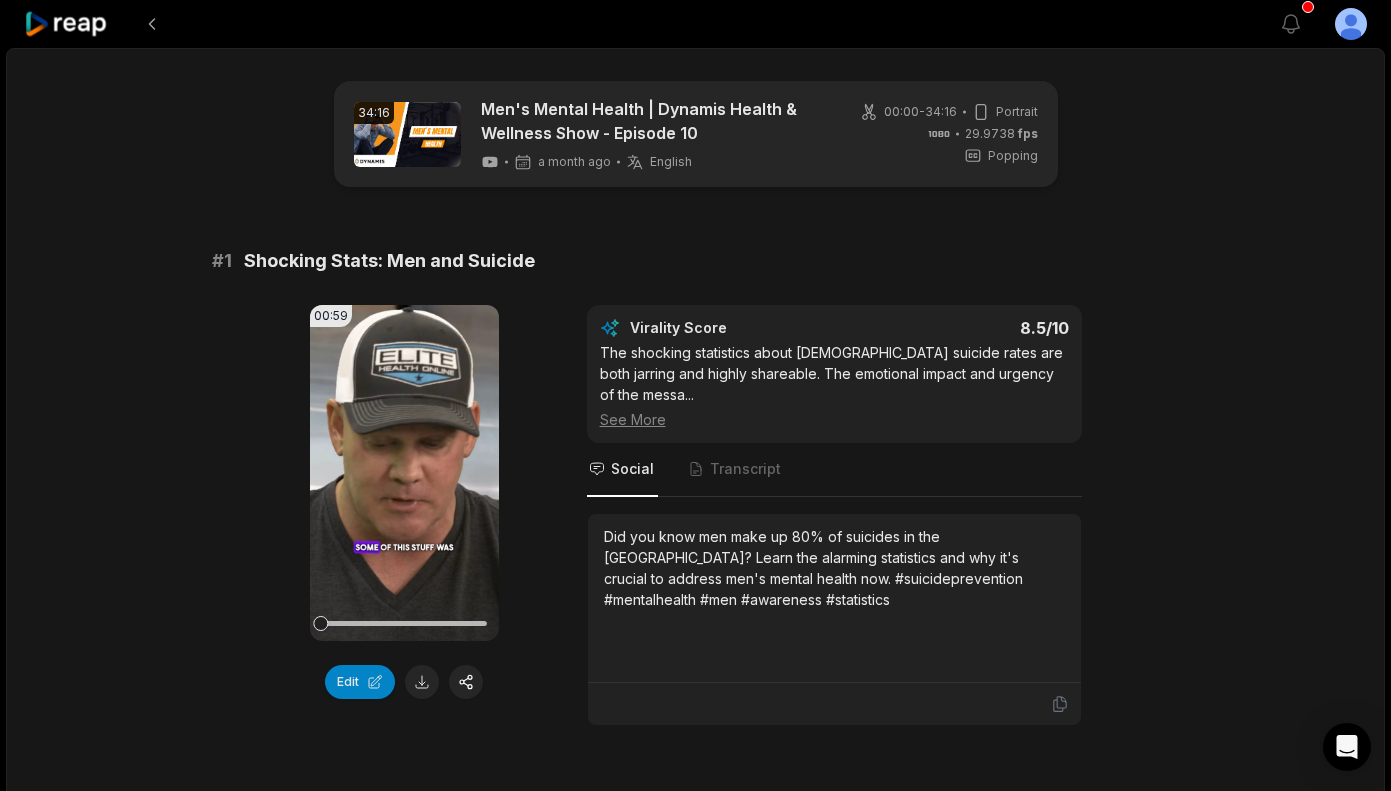 scroll, scrollTop: 0, scrollLeft: 0, axis: both 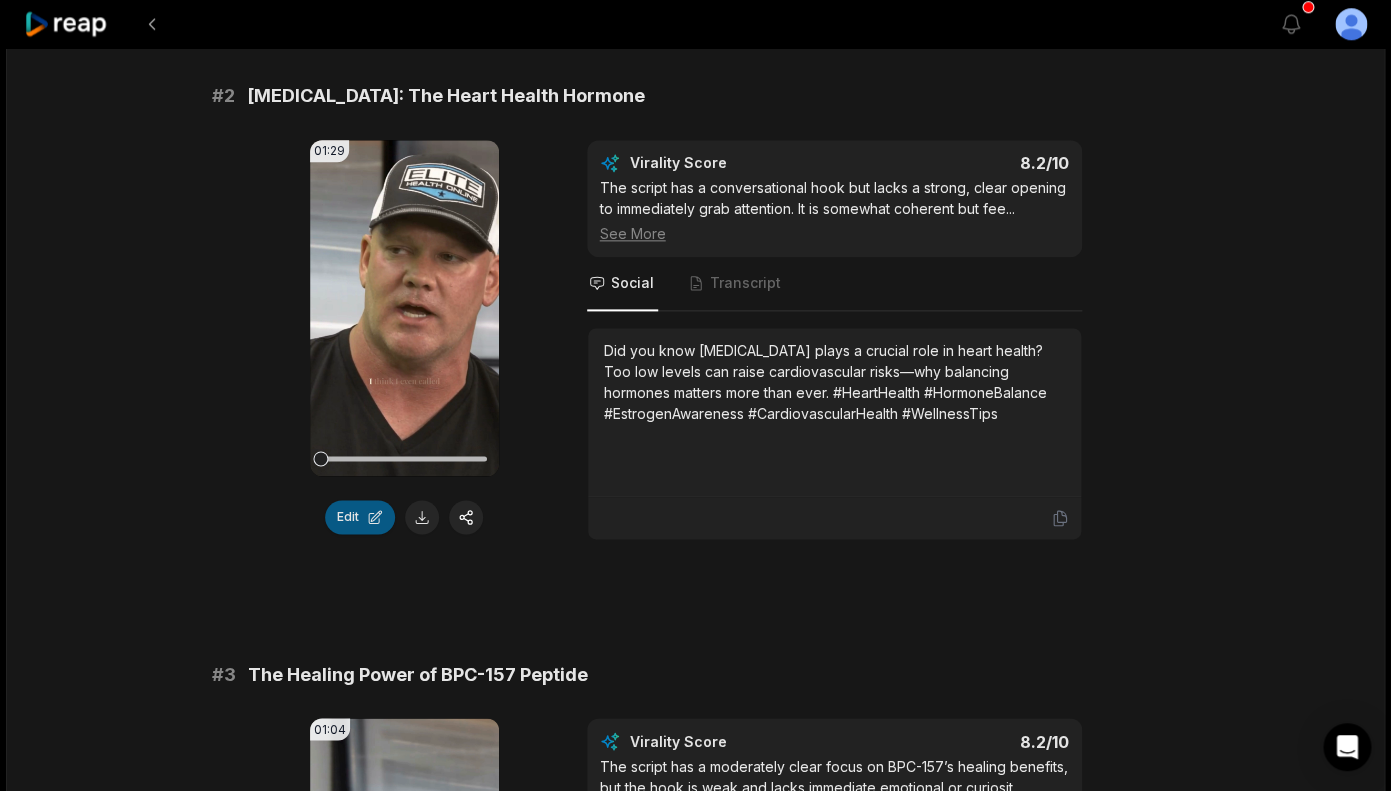 click on "Edit" at bounding box center [360, 517] 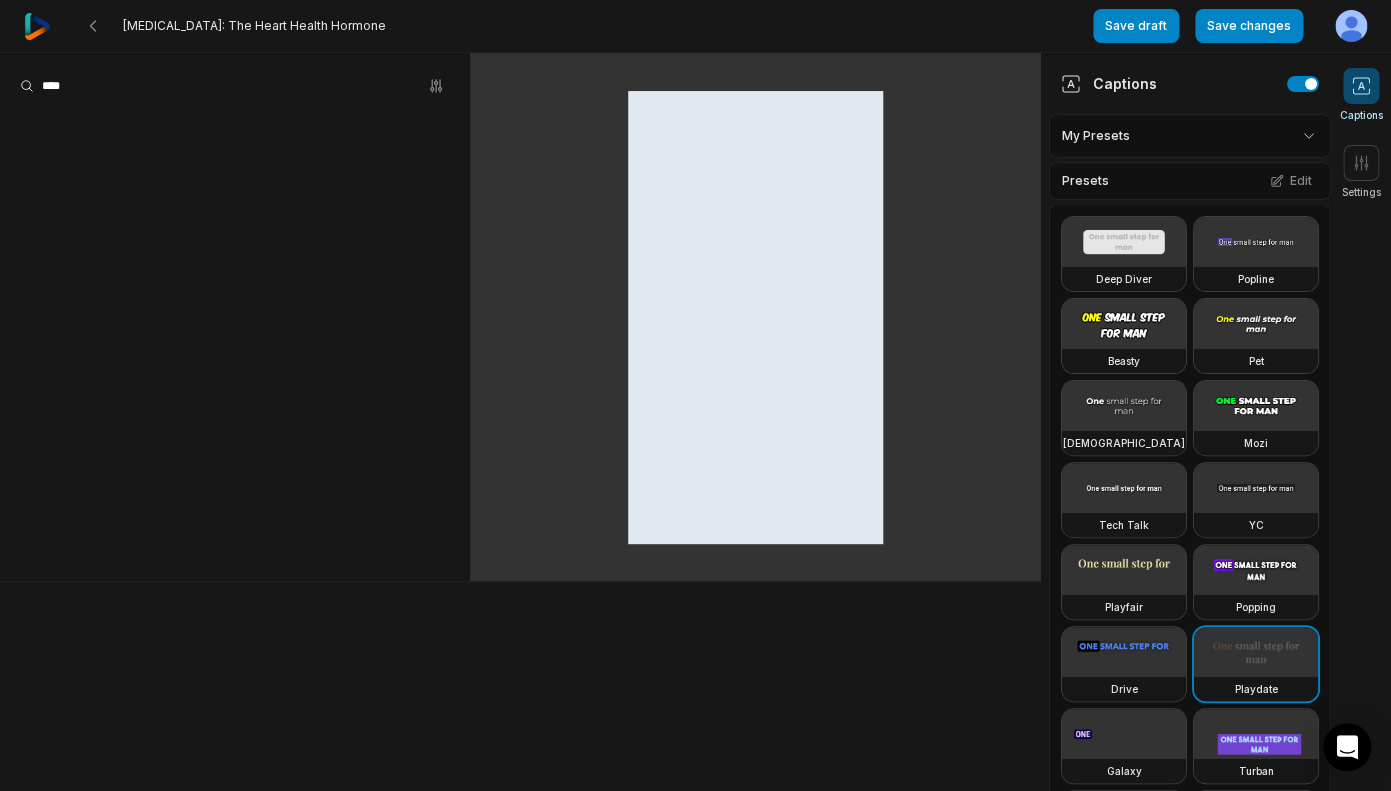 click on "Estrogen: The Heart Health Hormone Save draft Save changes Open user menu Captions Settings Captions My Presets Presets Edit Deep Diver Popline Beasty Pet Zen Mozi Tech Talk YC Playfair Popping Drive Playdate Galaxy Turban Flipper Spell Youshaei Pod P Noah Phantom Settings Orientation Portrait (9:16) Resolution 1440" at bounding box center [695, 395] 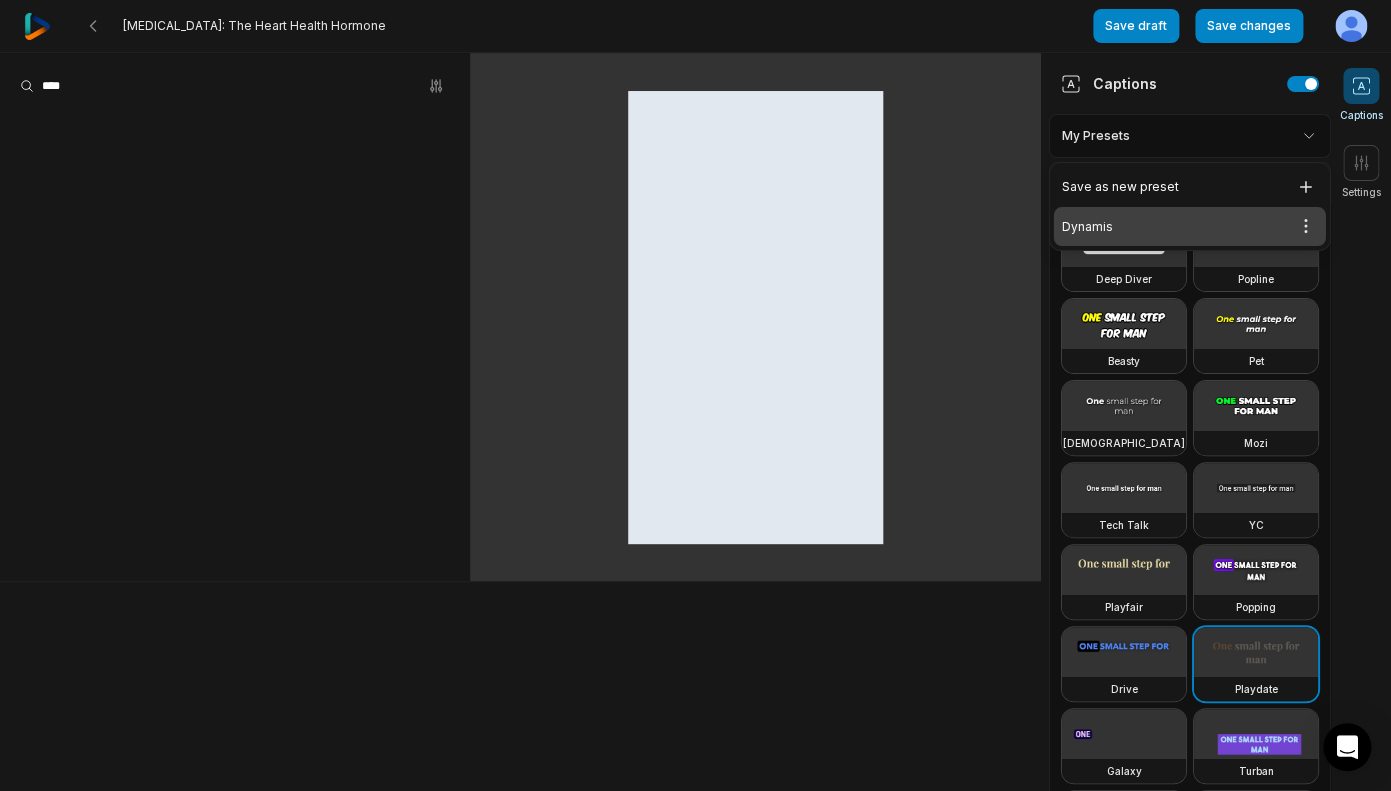 click on "Dynamis Open options" at bounding box center (1190, 226) 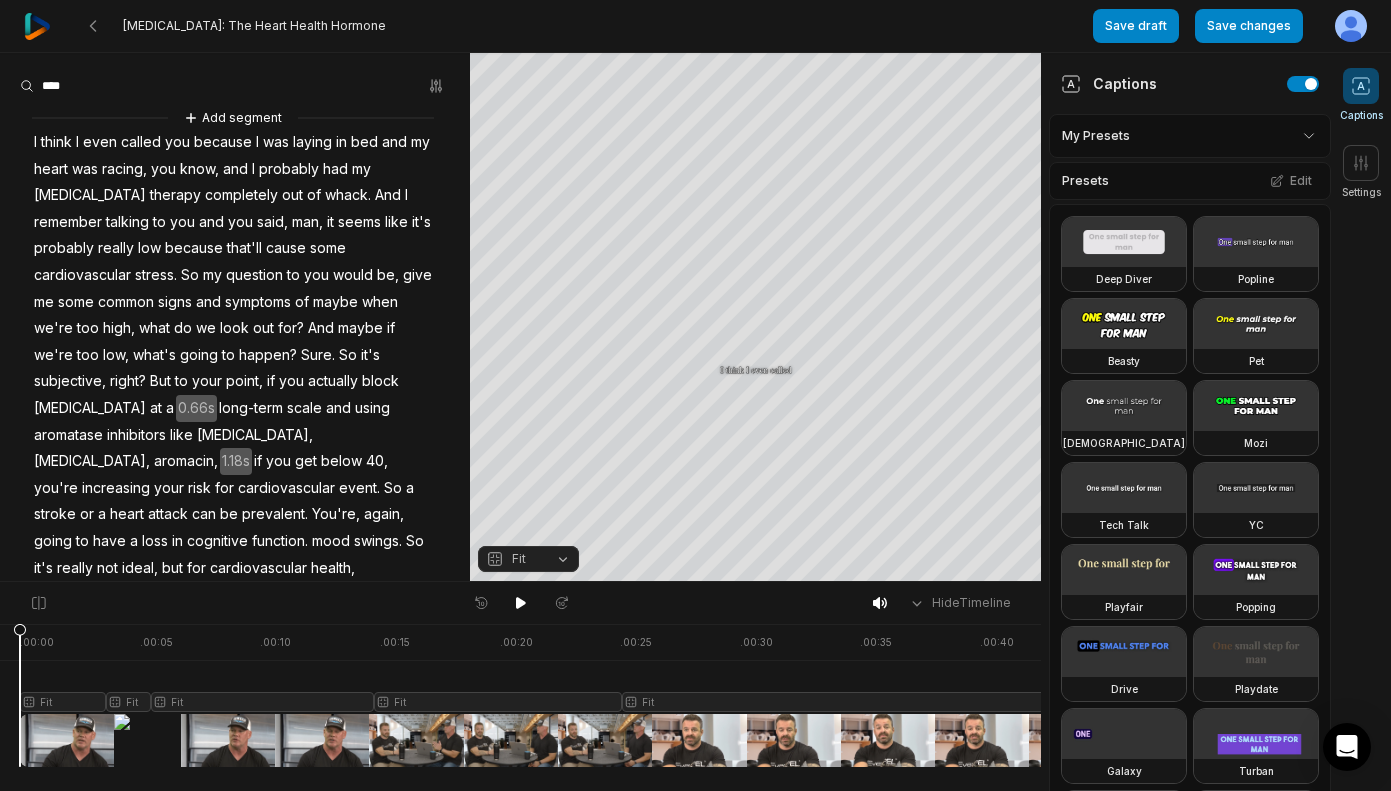 scroll, scrollTop: 0, scrollLeft: 0, axis: both 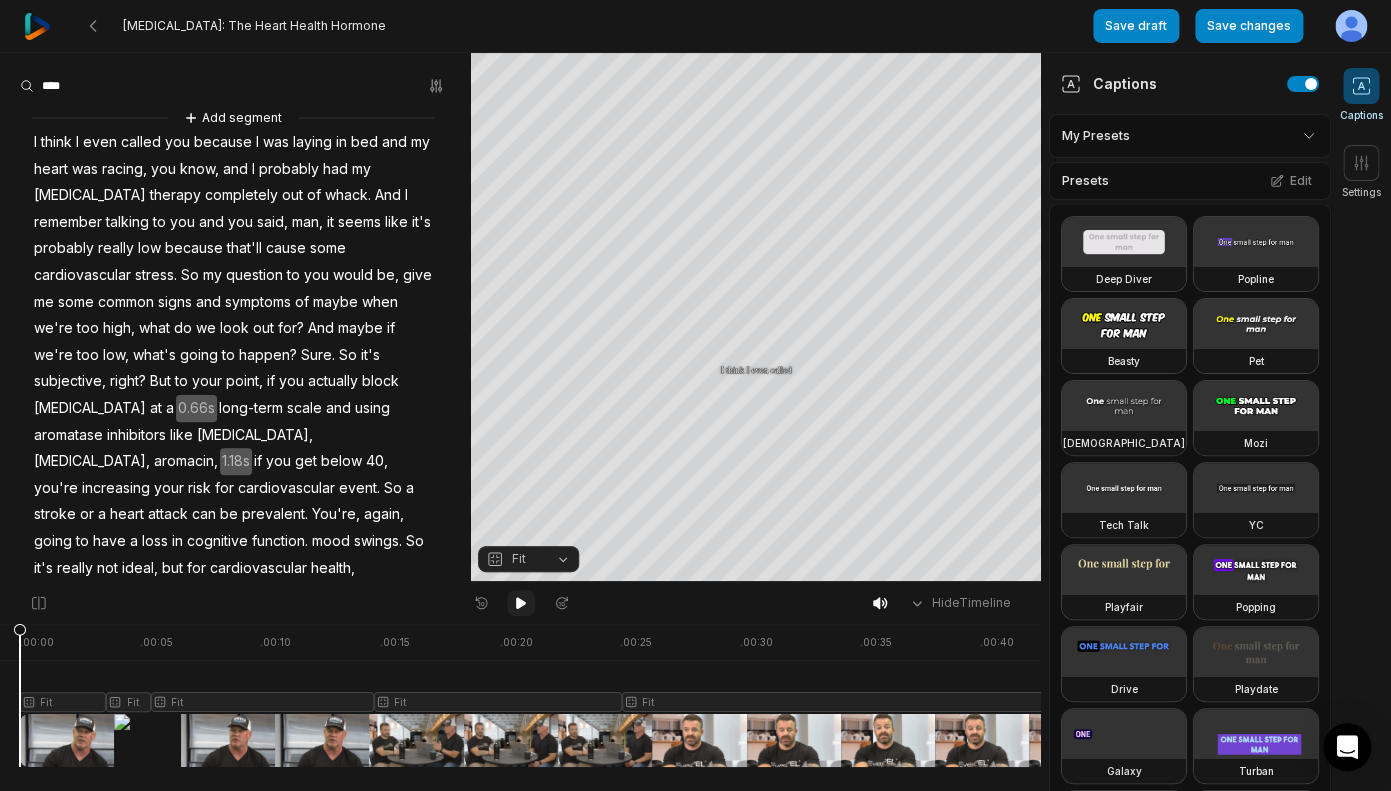 click at bounding box center (521, 603) 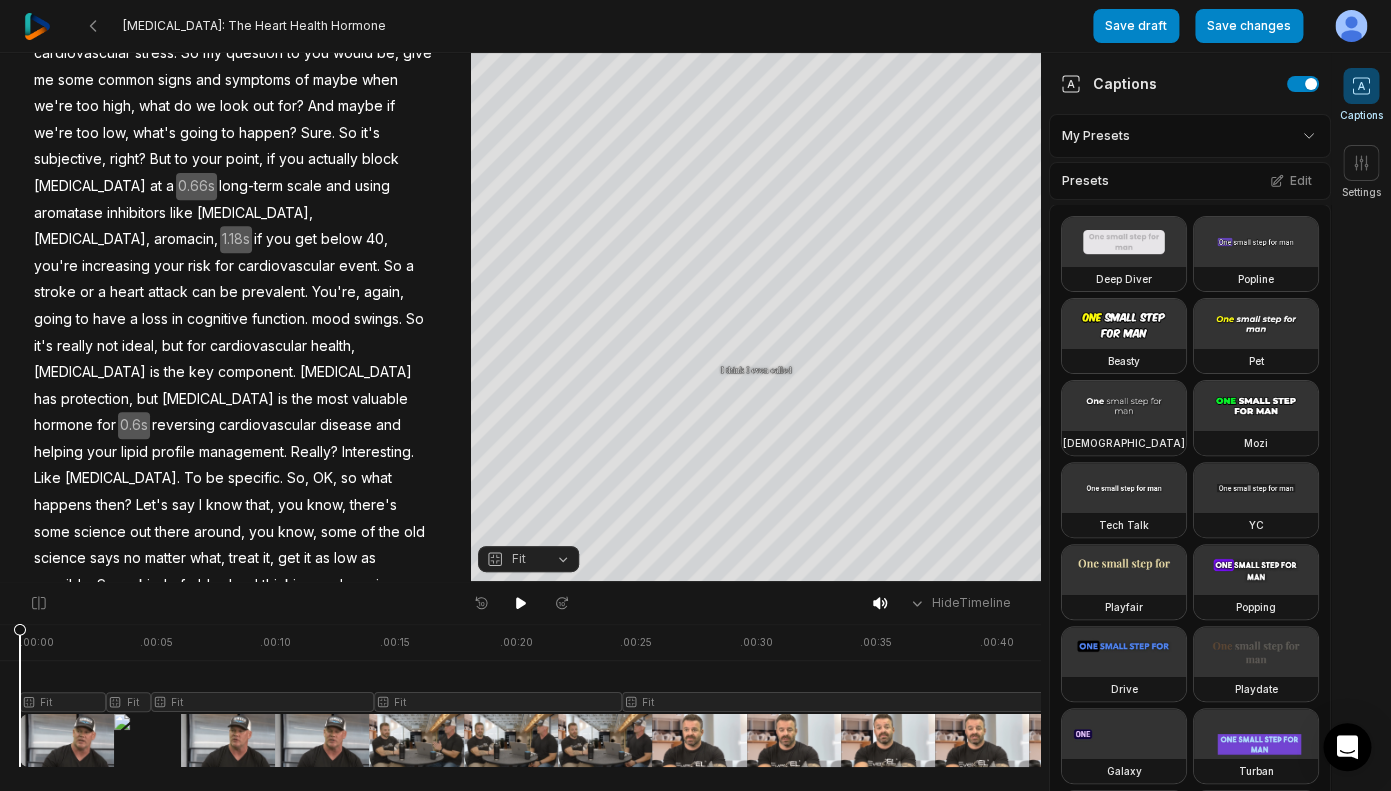 scroll, scrollTop: 360, scrollLeft: 0, axis: vertical 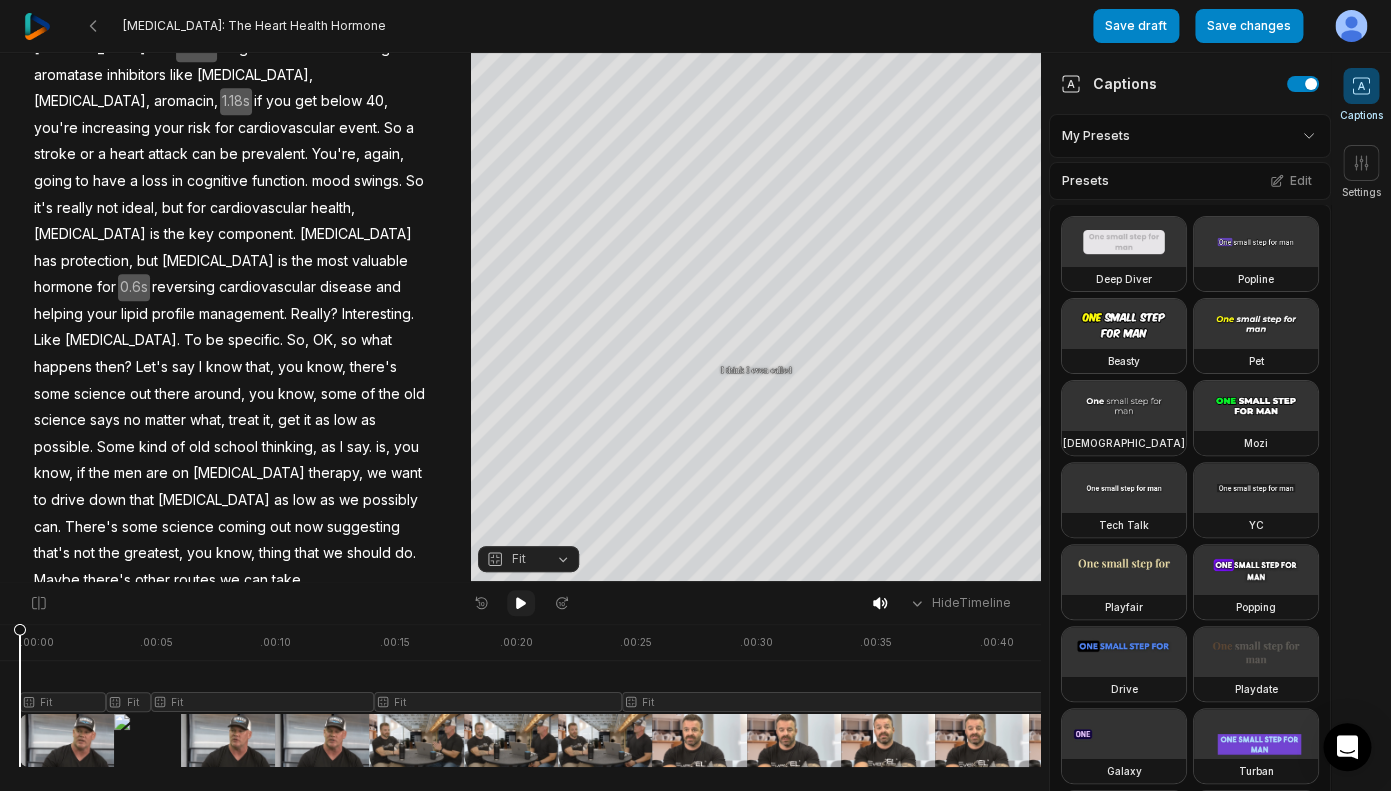 click 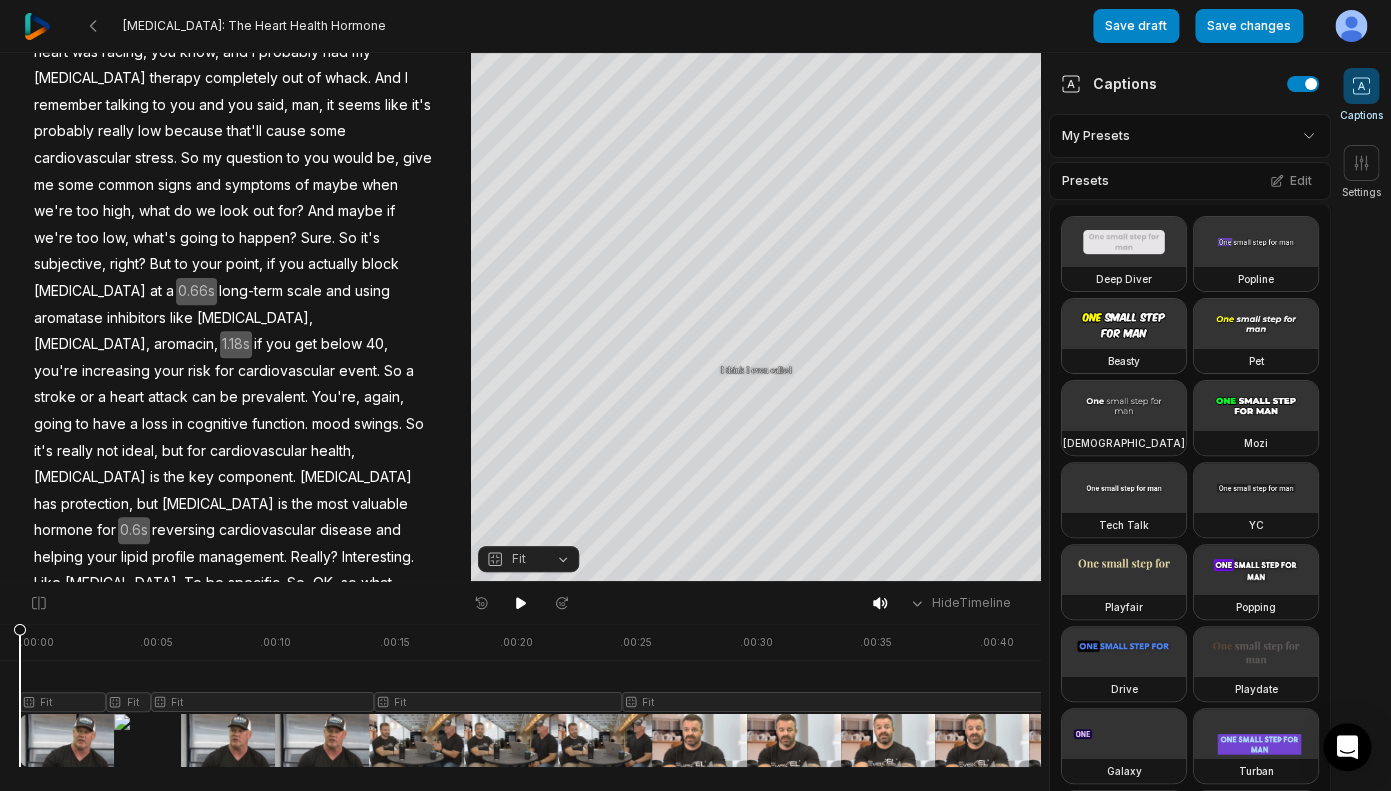 scroll, scrollTop: 124, scrollLeft: 0, axis: vertical 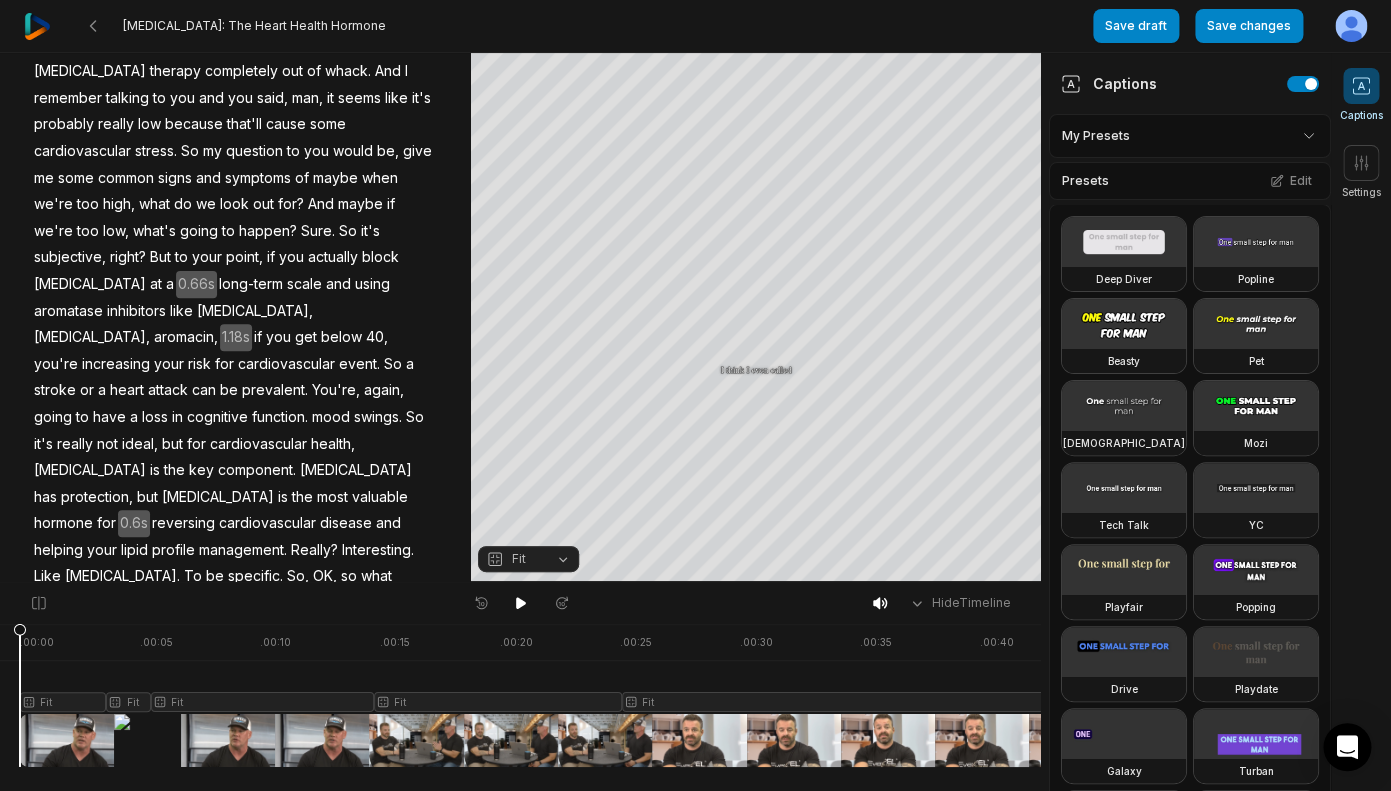 click on "Really?" at bounding box center [314, 550] 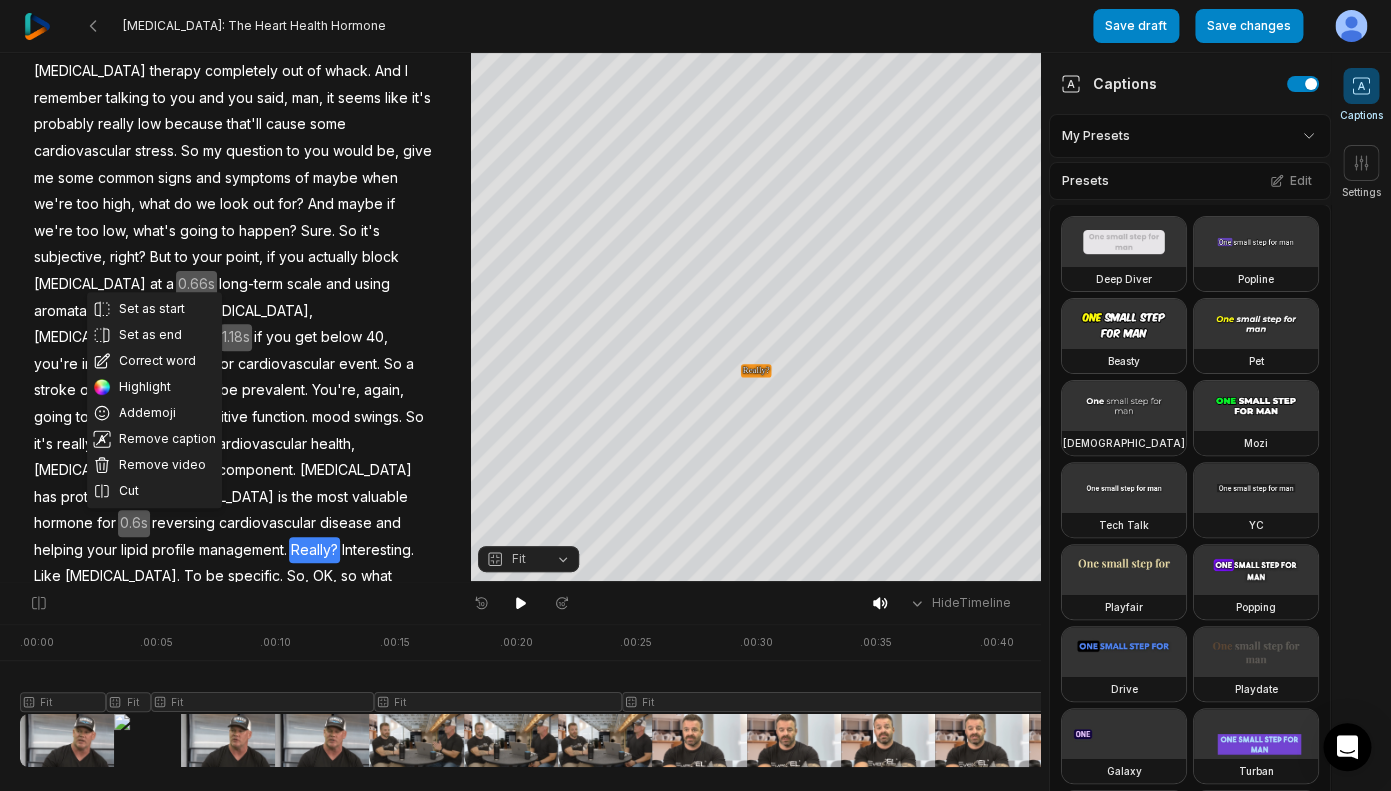 click on "management." at bounding box center (243, 550) 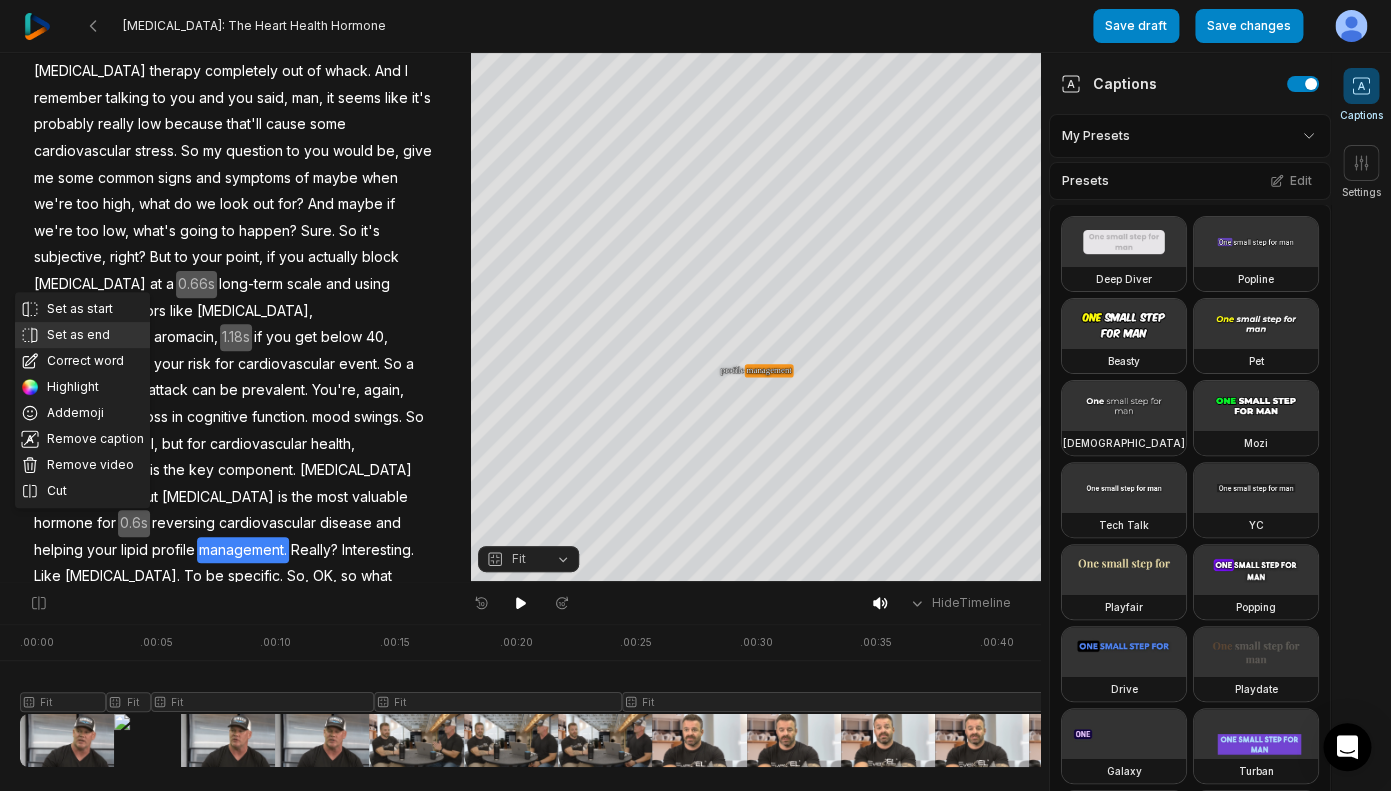 click on "Set as end" at bounding box center (82, 335) 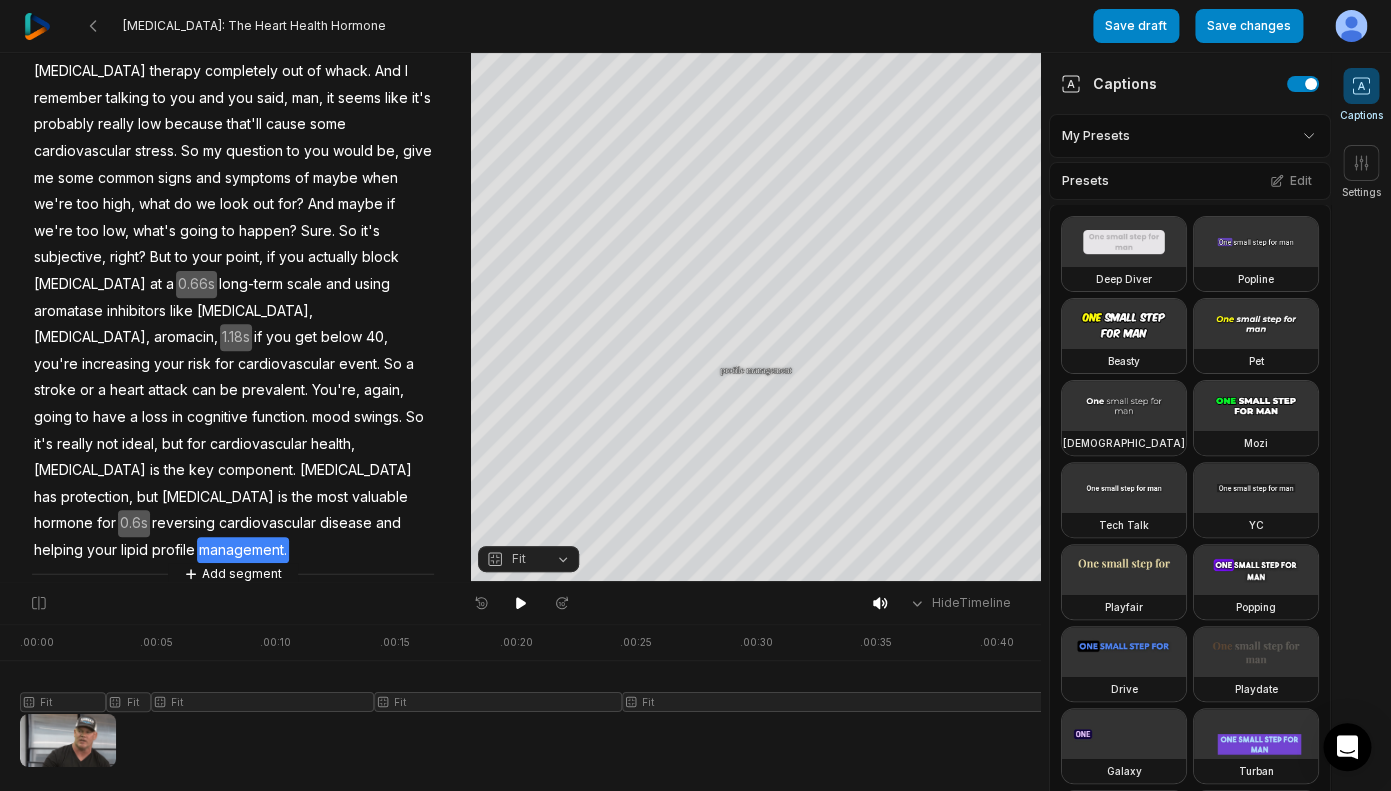 scroll, scrollTop: 121, scrollLeft: 0, axis: vertical 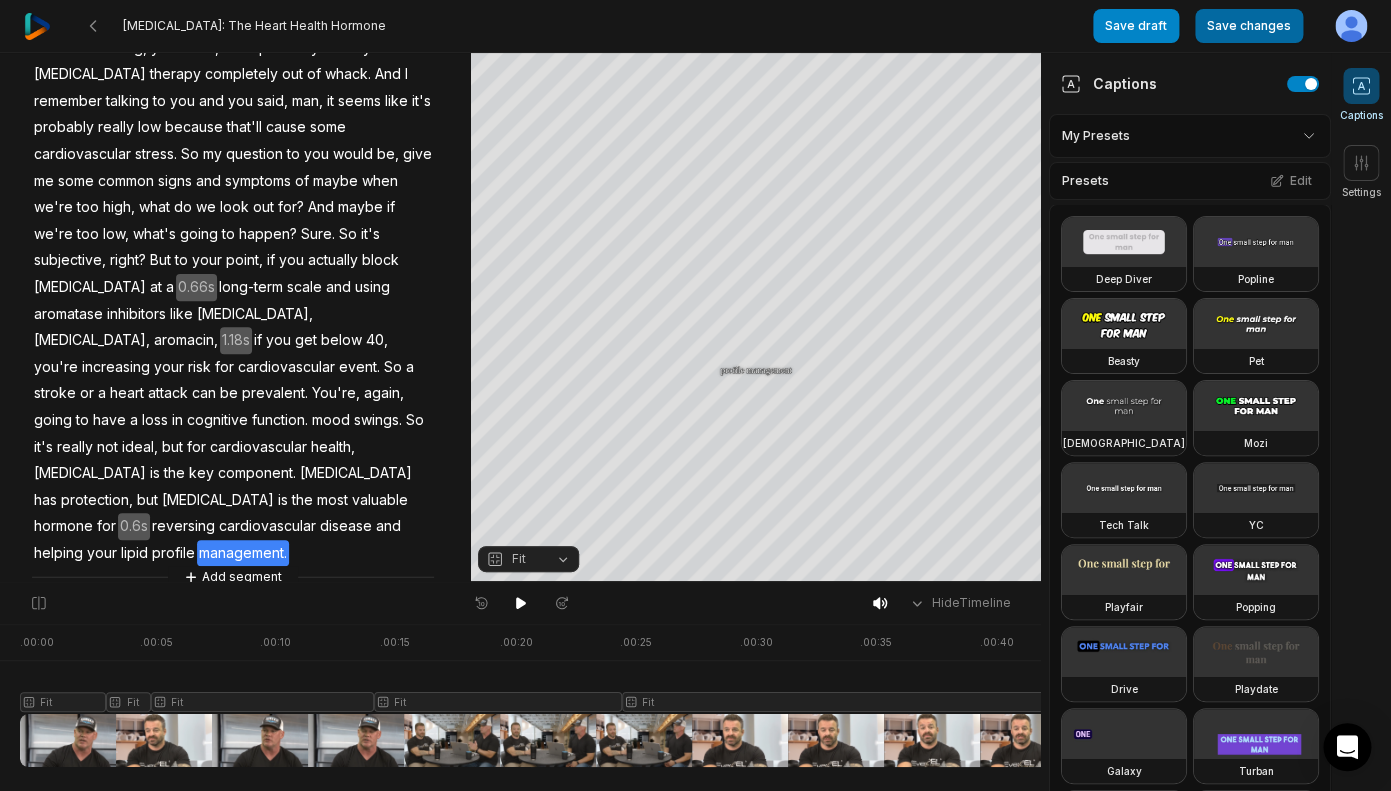 click on "Save changes" at bounding box center [1249, 26] 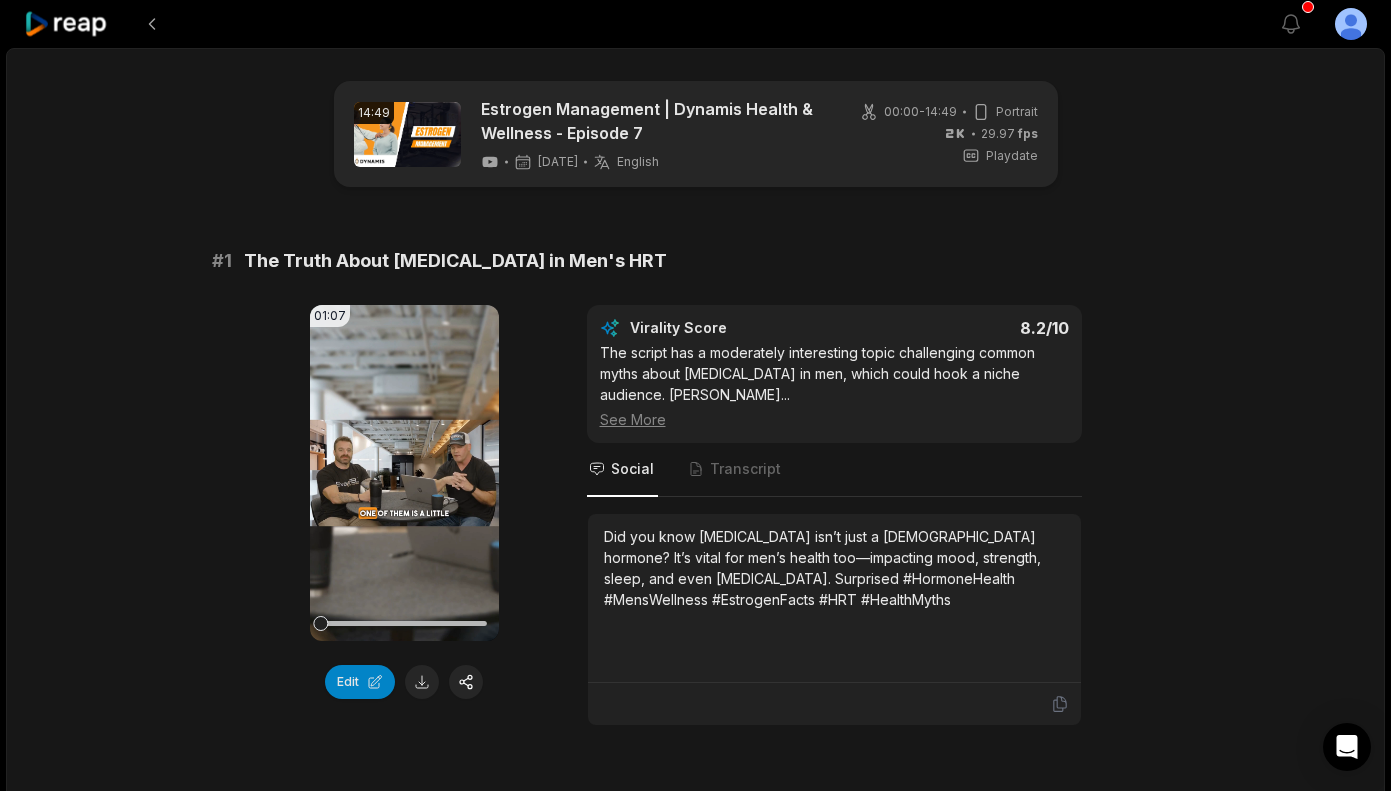 scroll, scrollTop: 0, scrollLeft: 0, axis: both 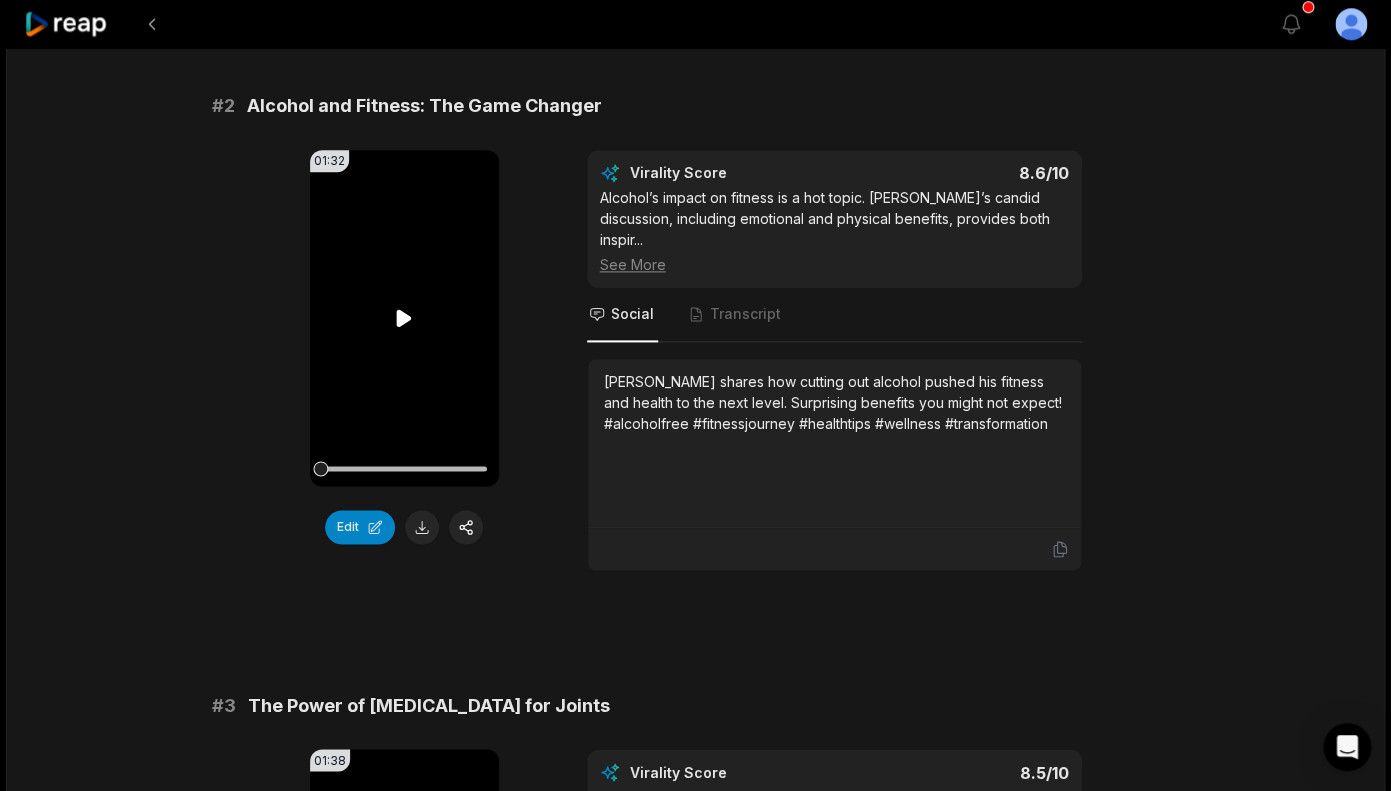 click 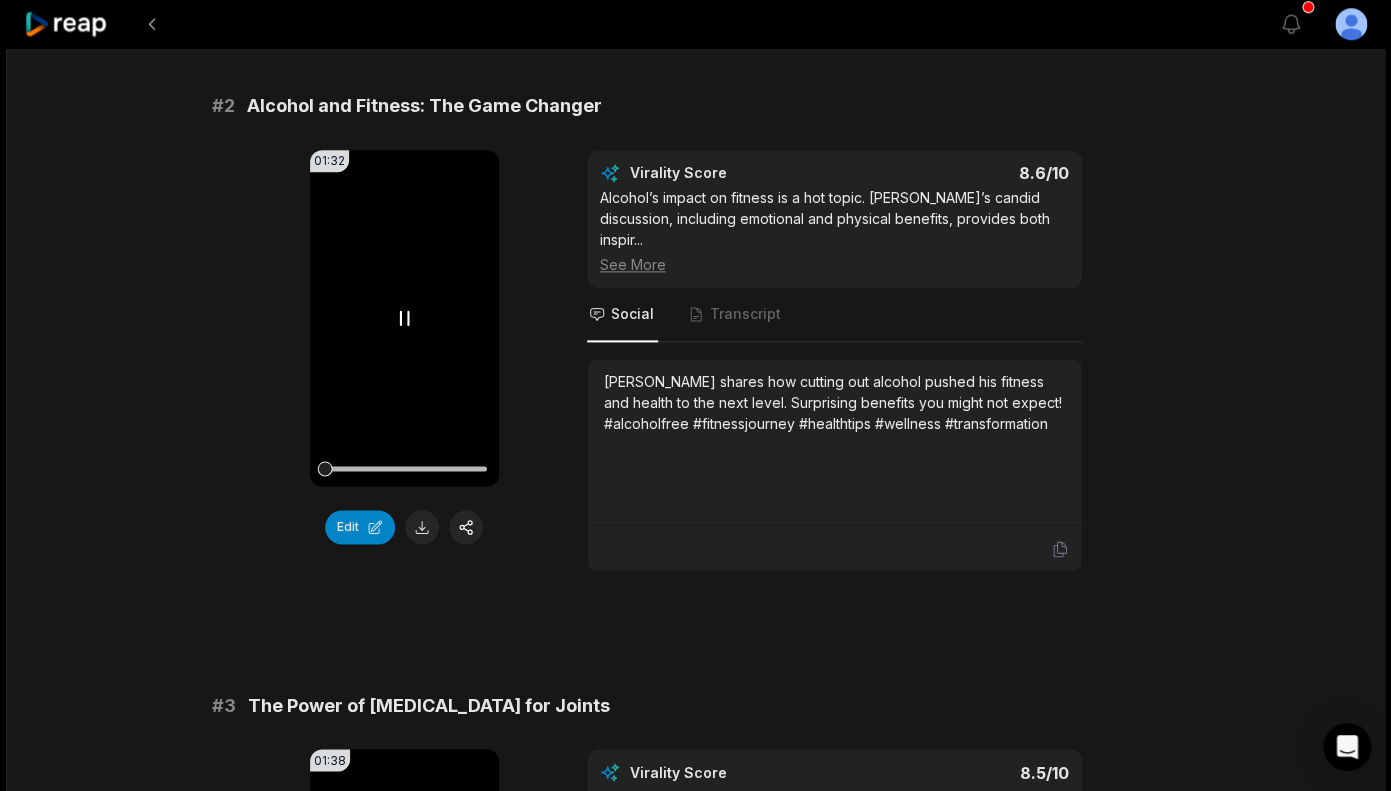 click 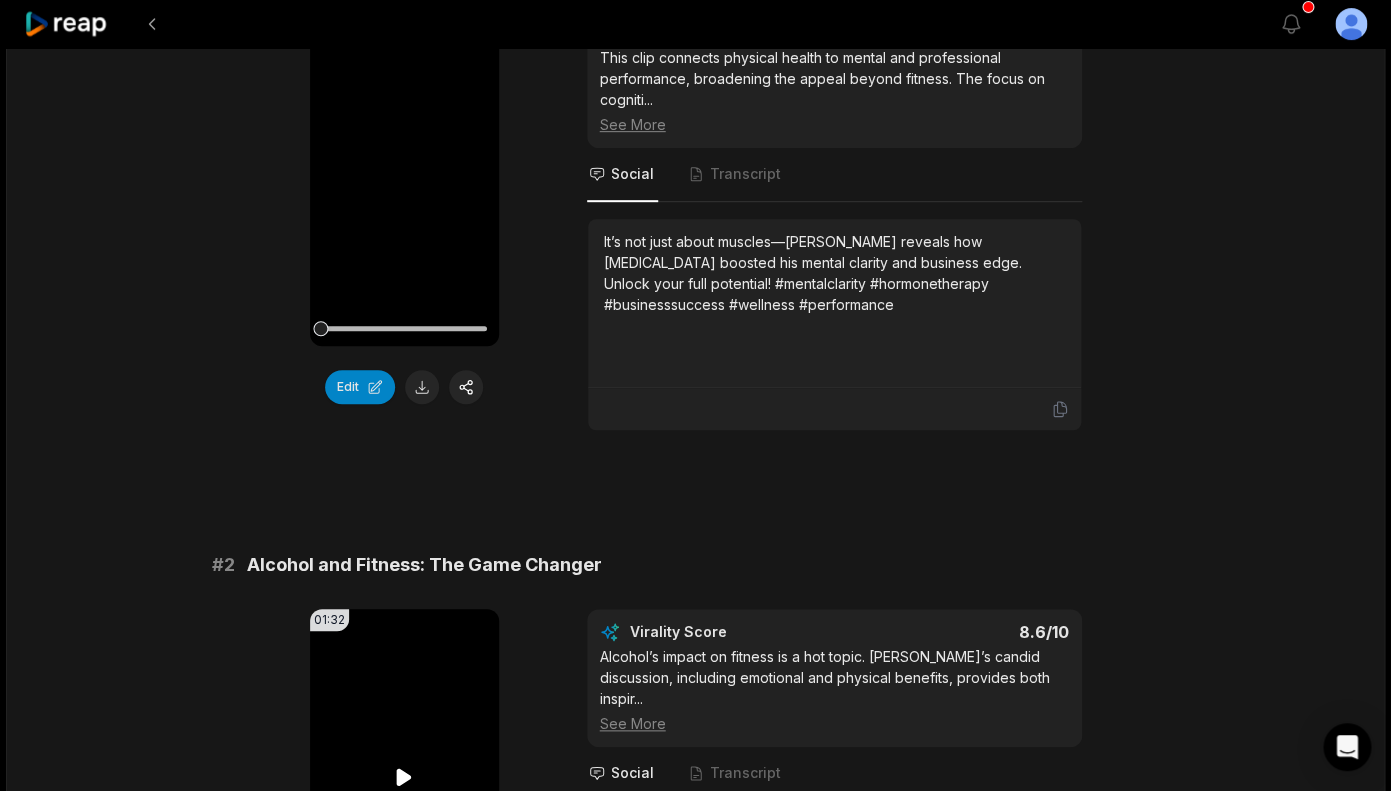 scroll, scrollTop: 181, scrollLeft: 0, axis: vertical 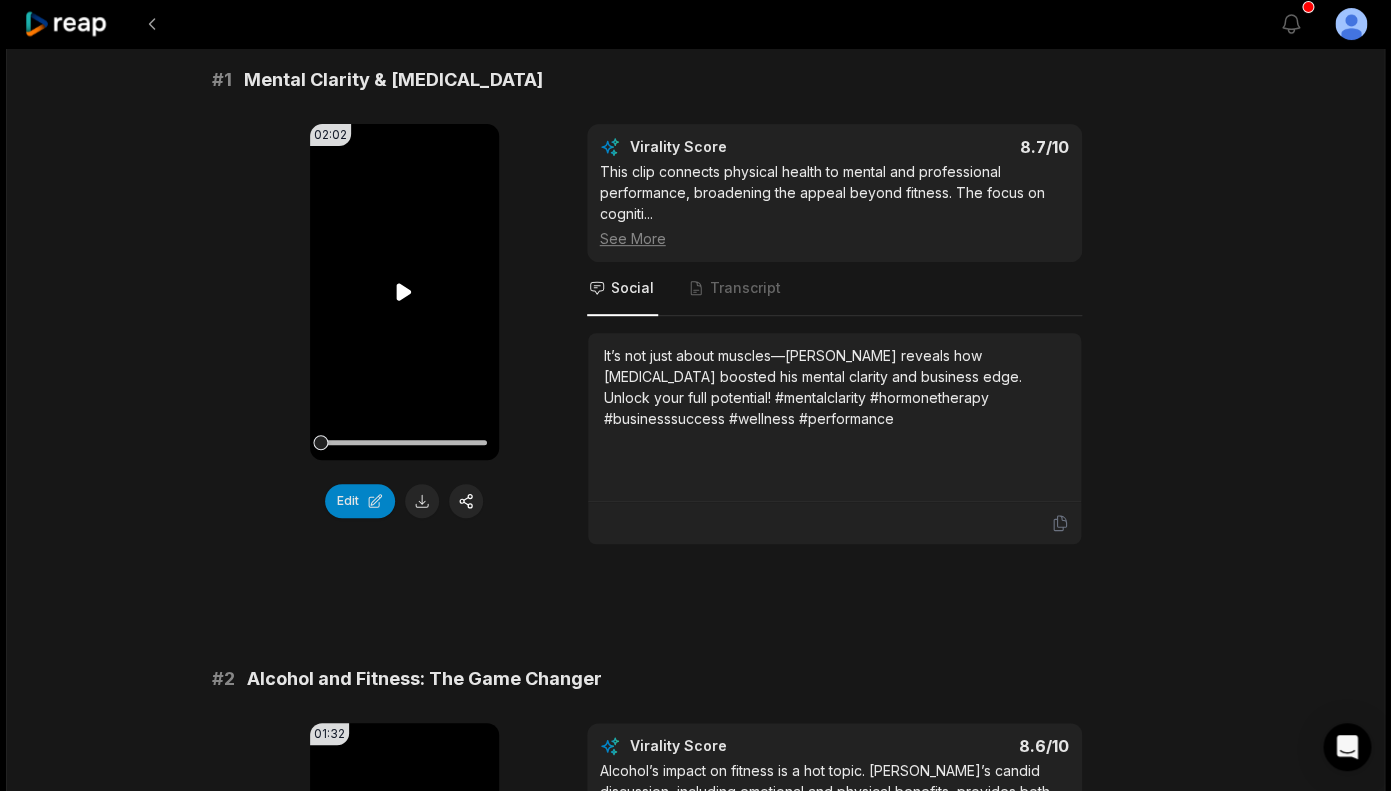 click on "Your browser does not support mp4 format." at bounding box center (404, 292) 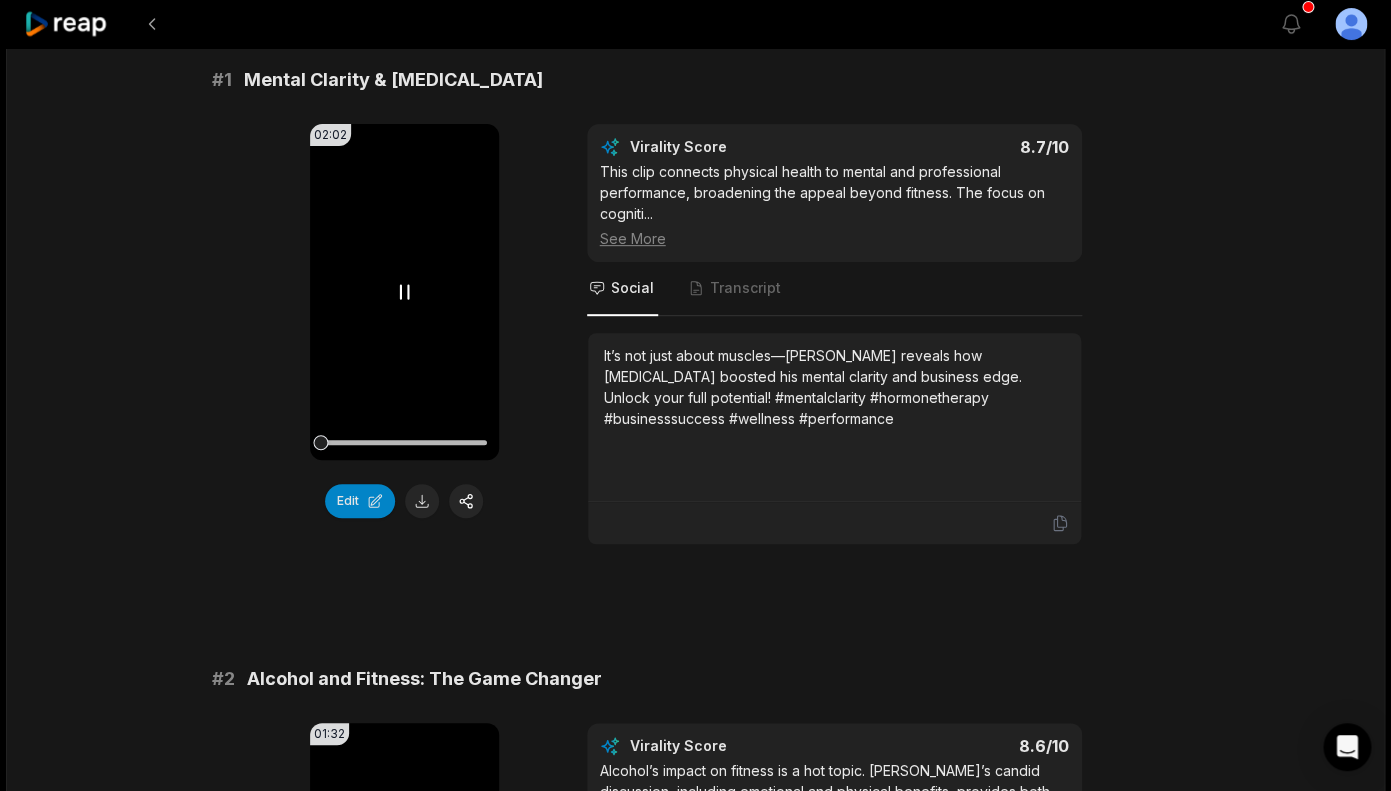 click 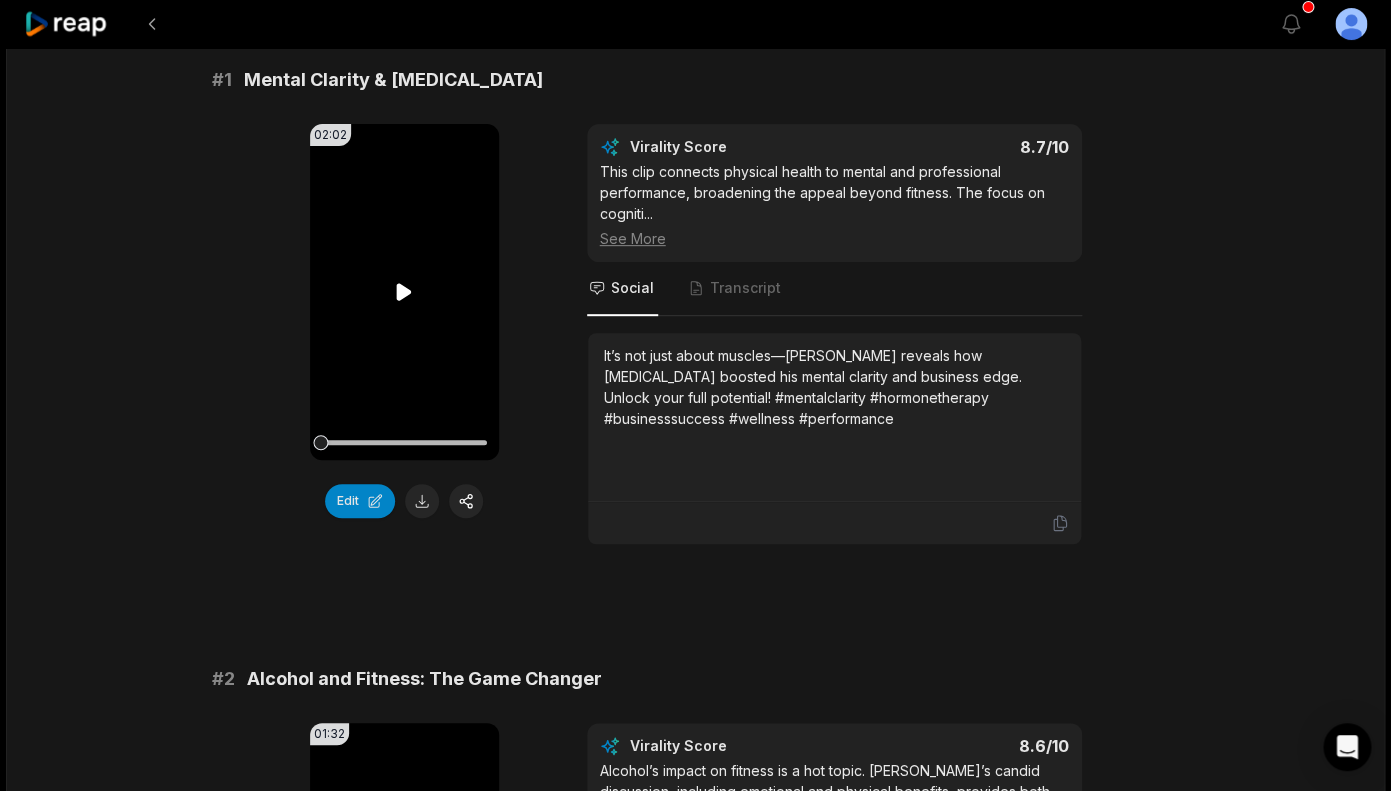 click 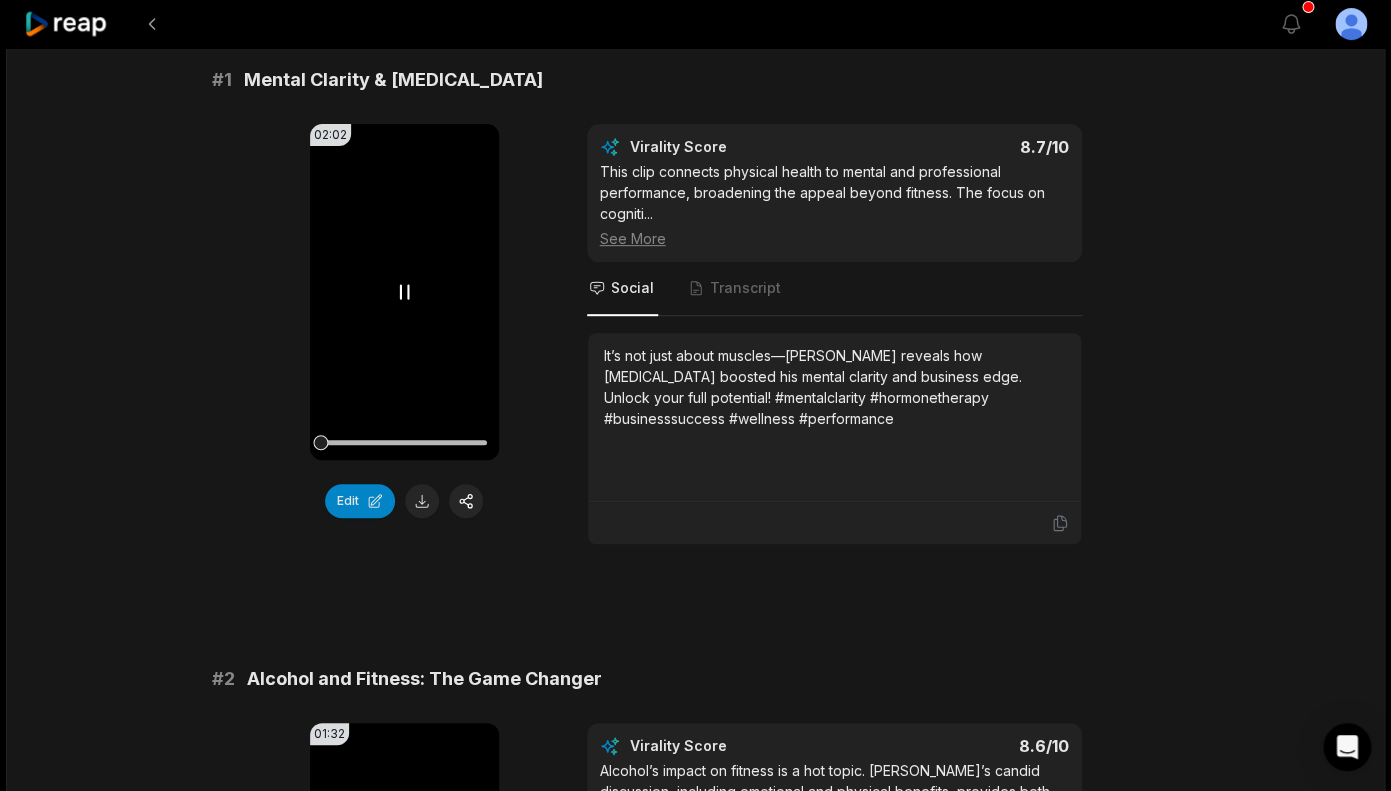 click 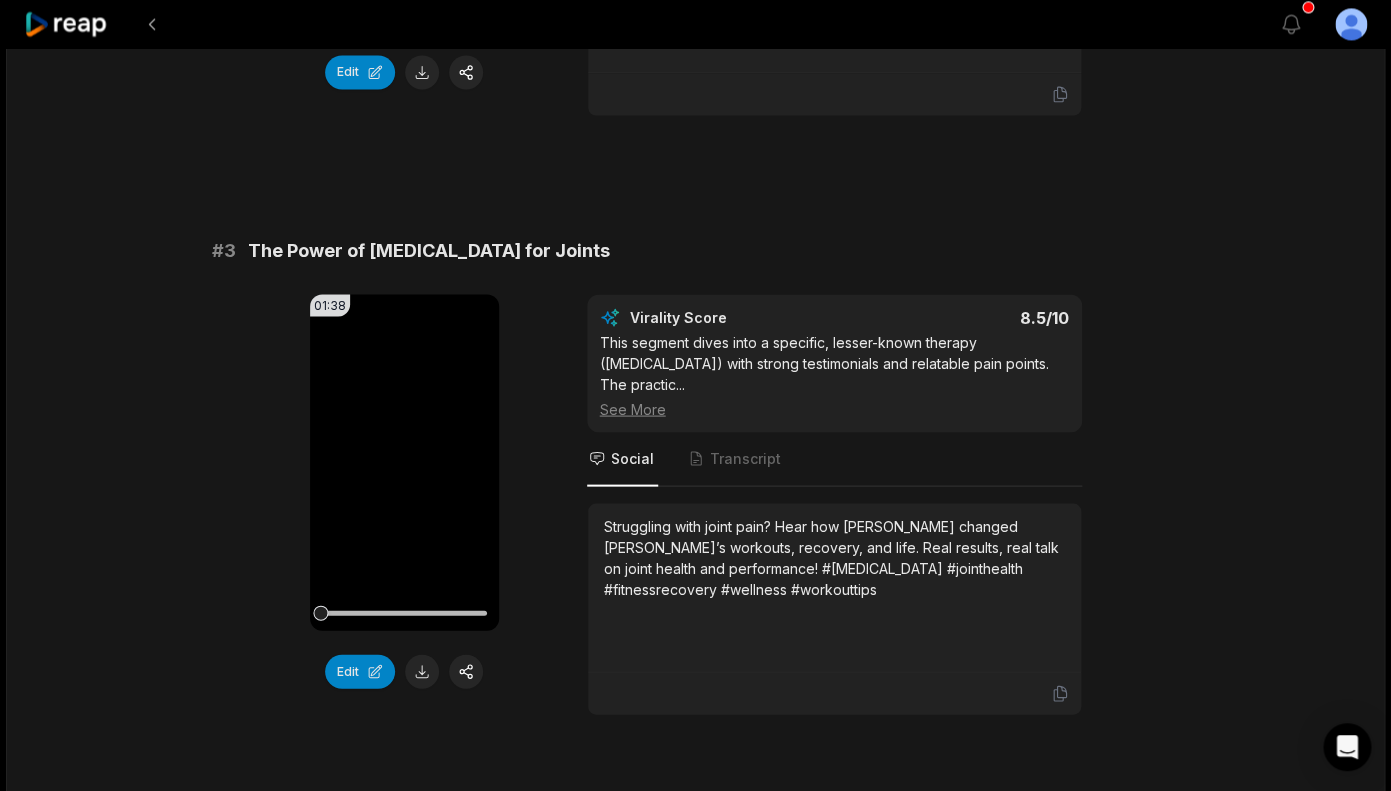 scroll, scrollTop: 1214, scrollLeft: 0, axis: vertical 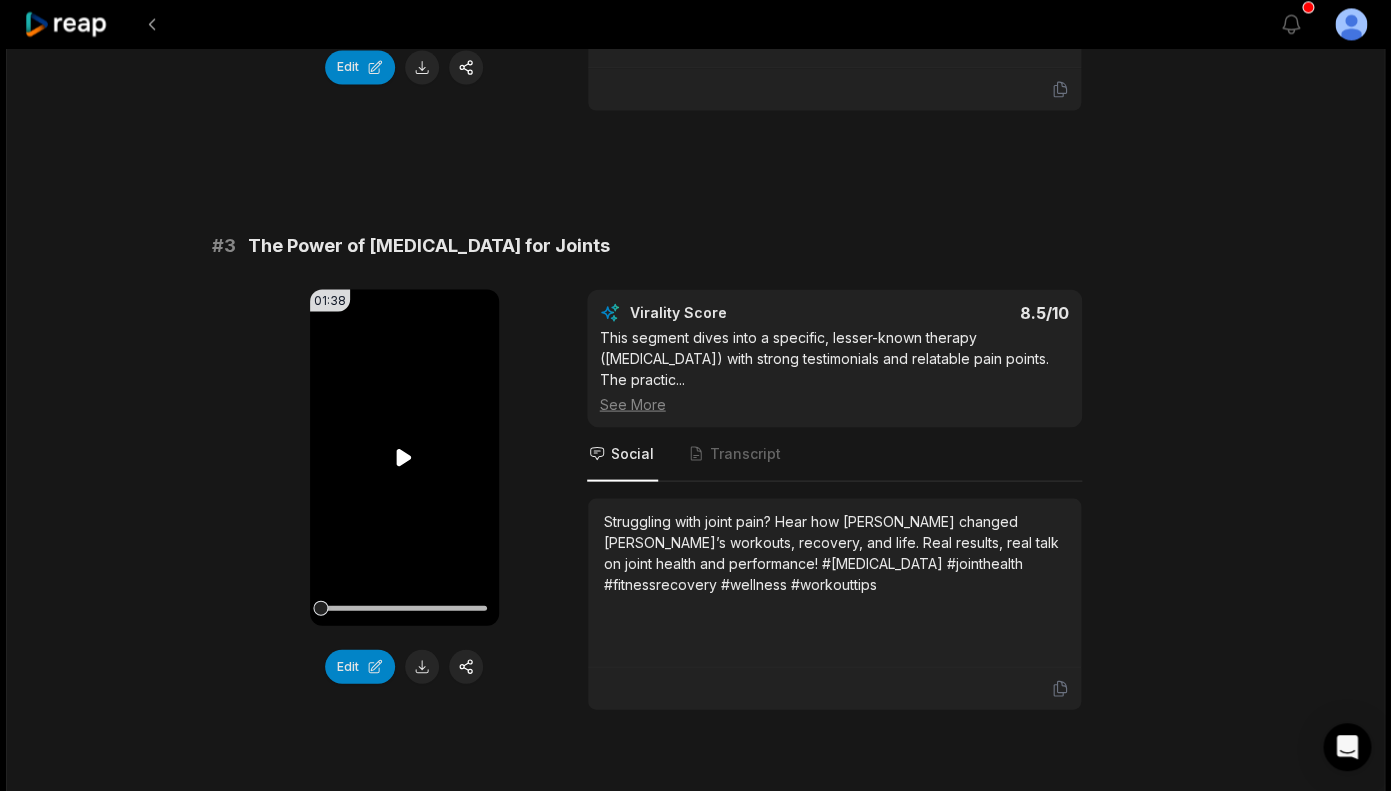 click 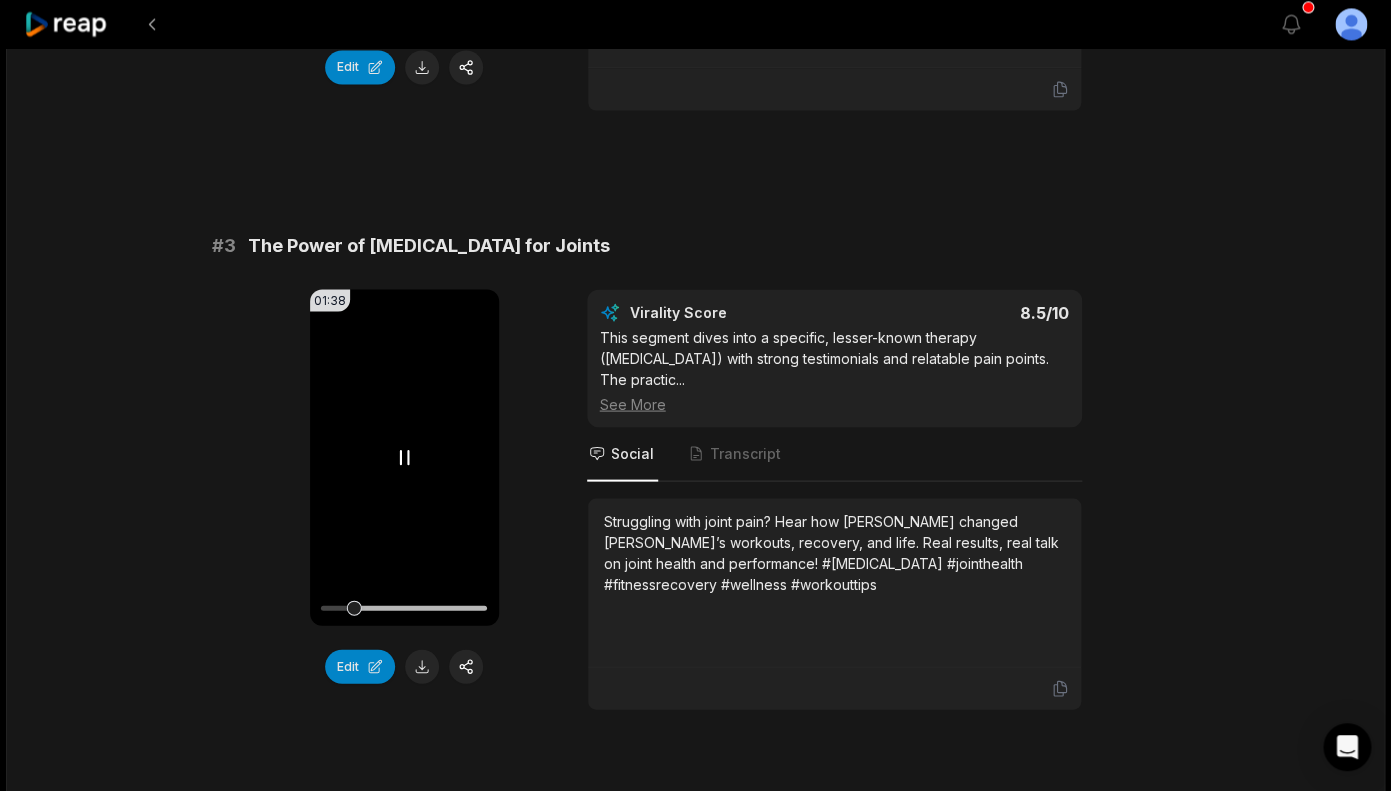 click 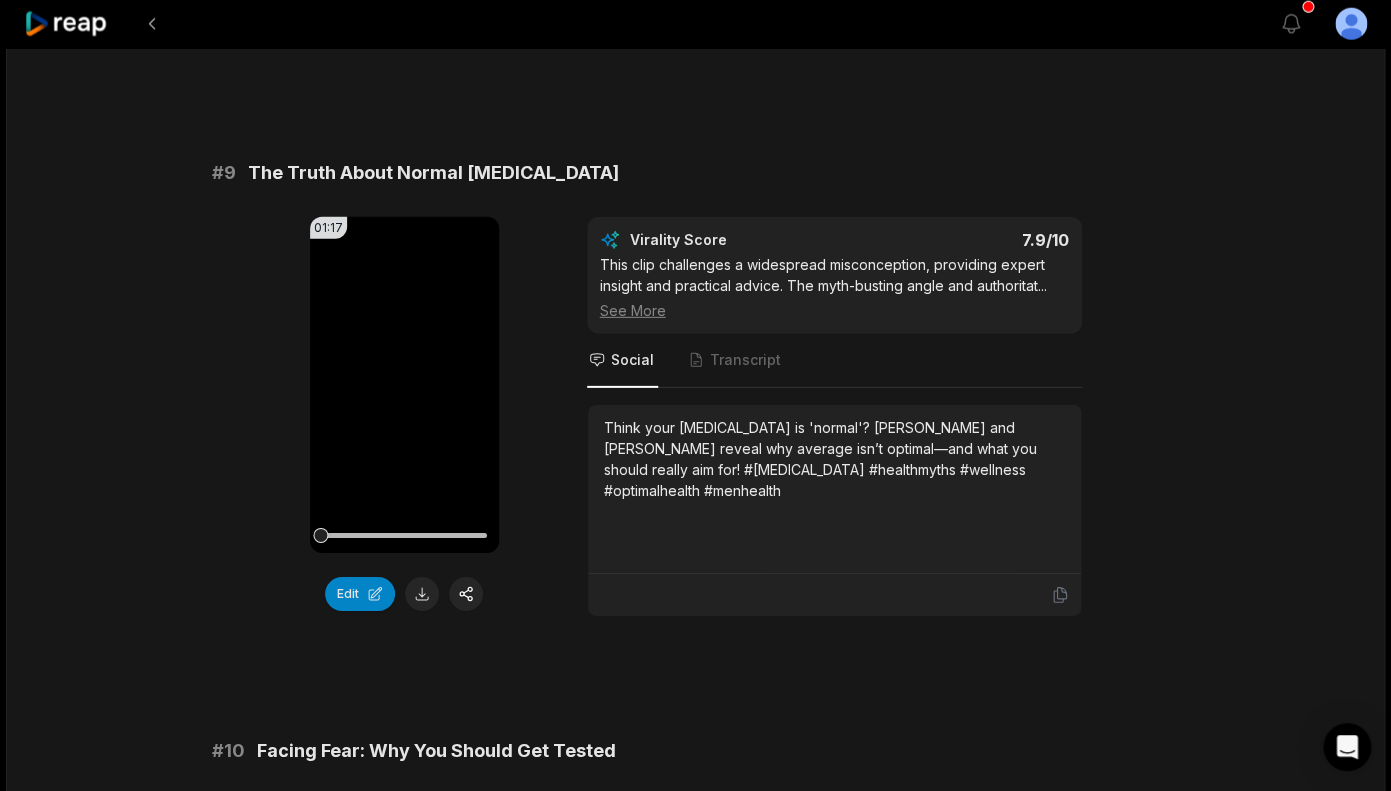 scroll, scrollTop: 5196, scrollLeft: 0, axis: vertical 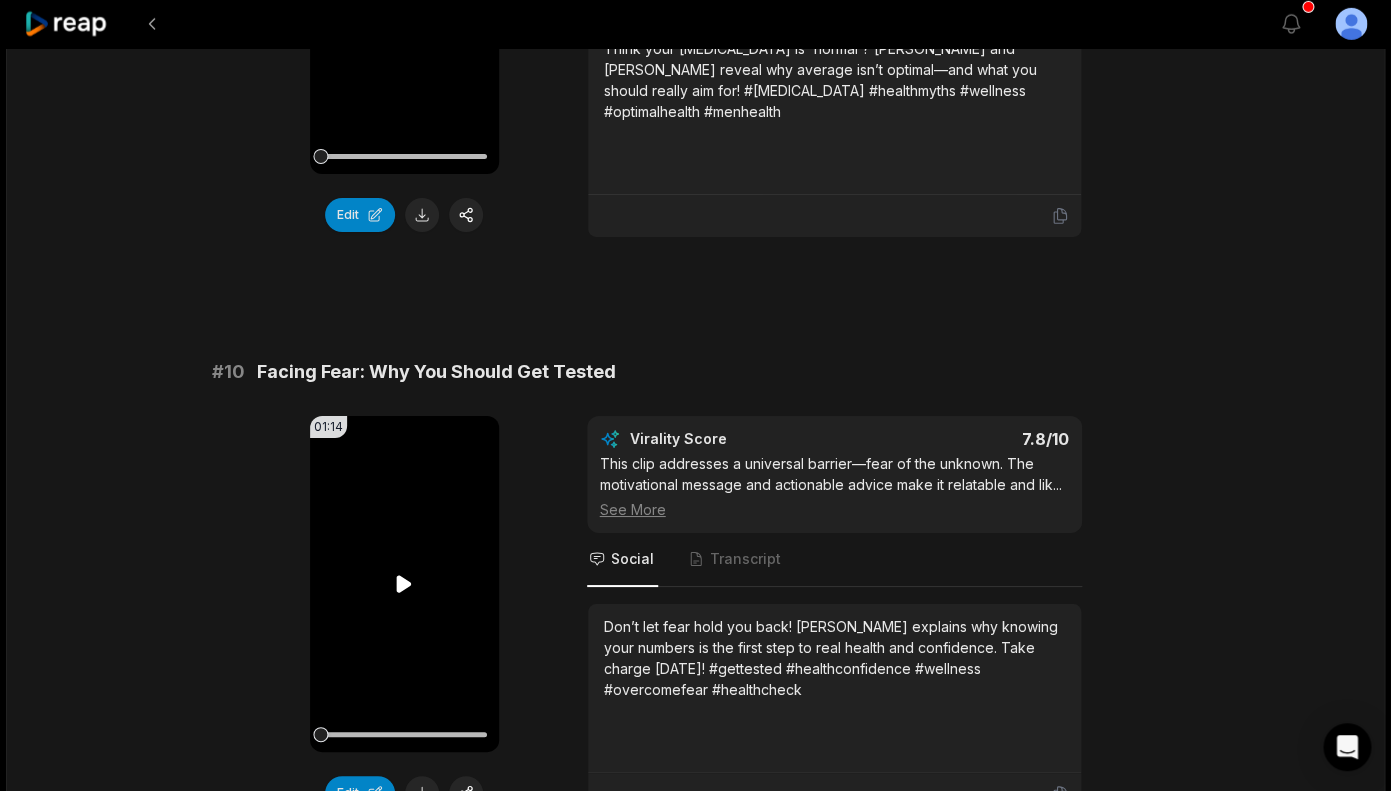 click 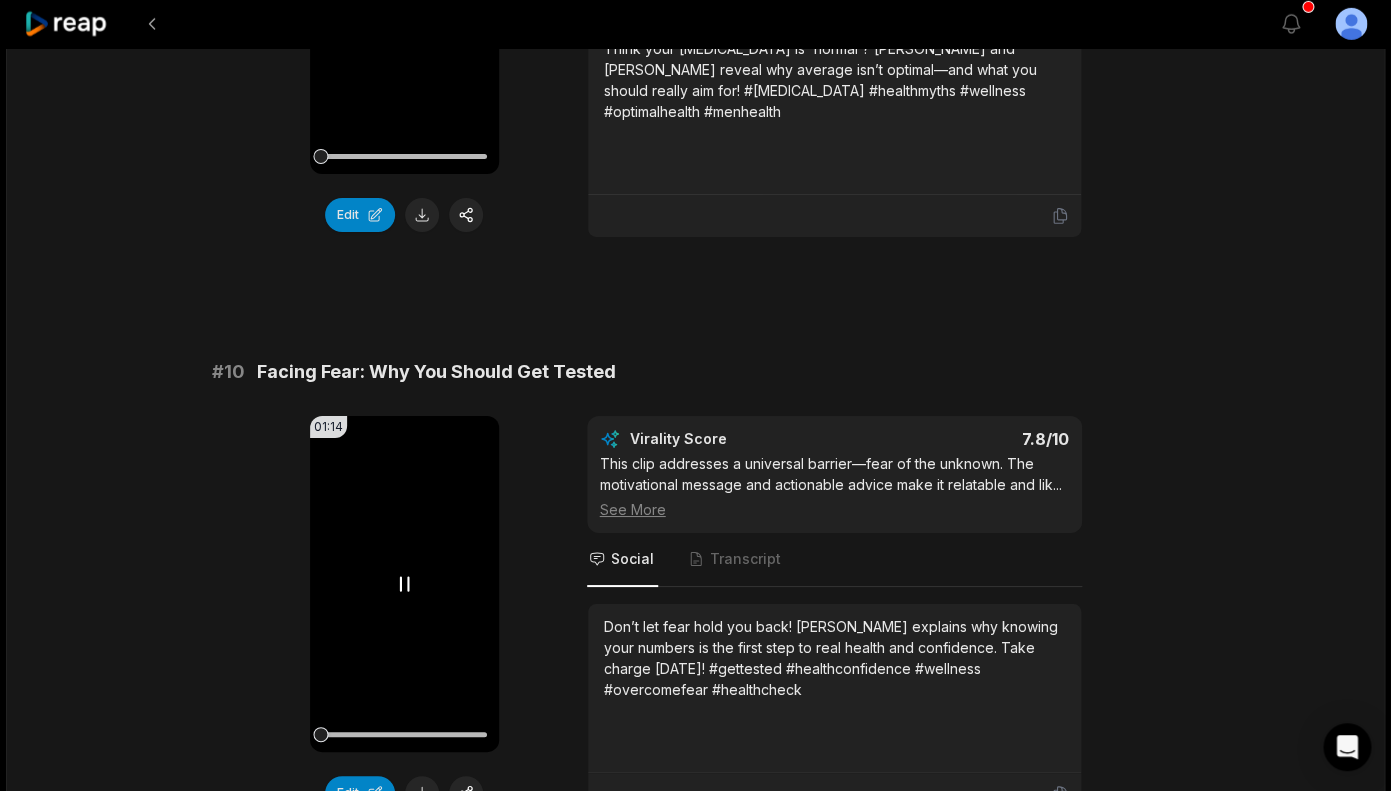 click 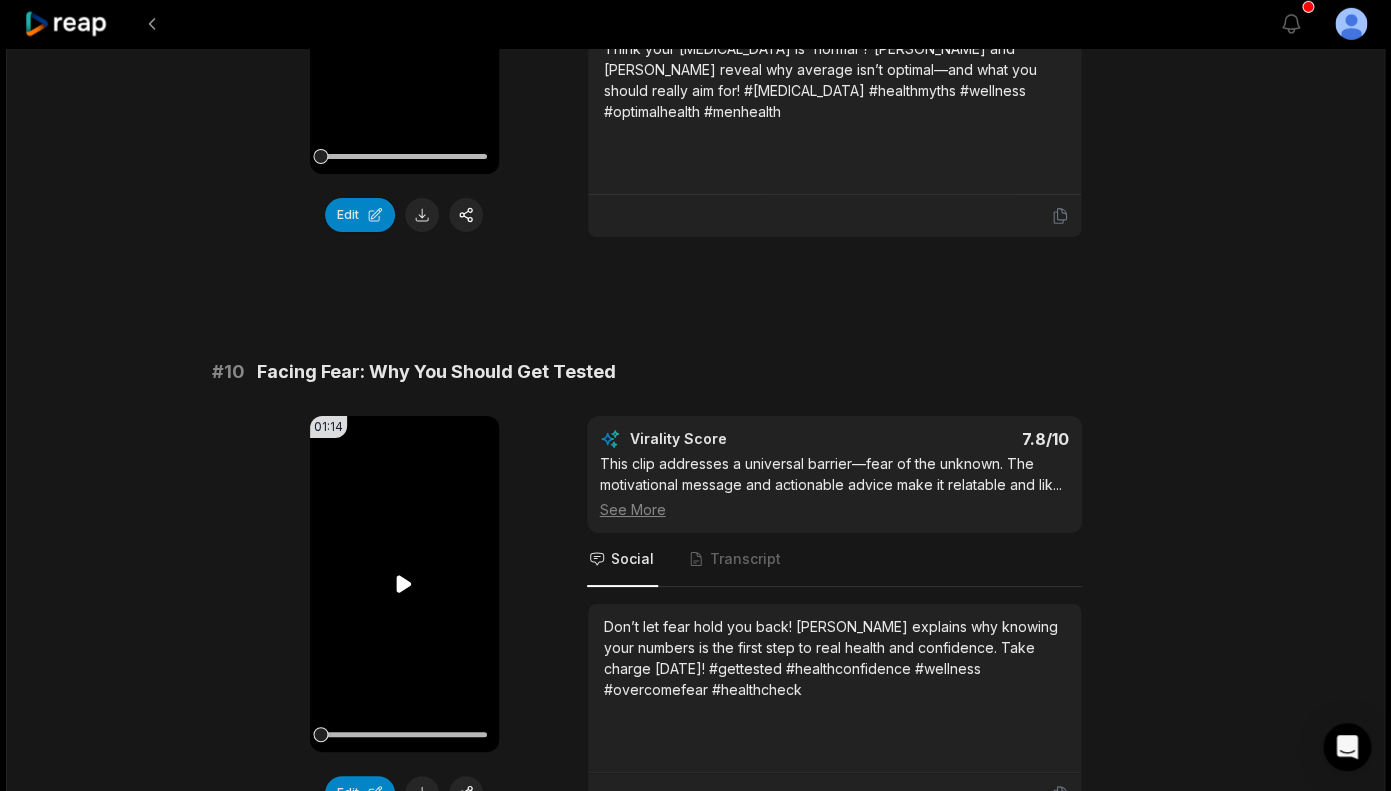 click 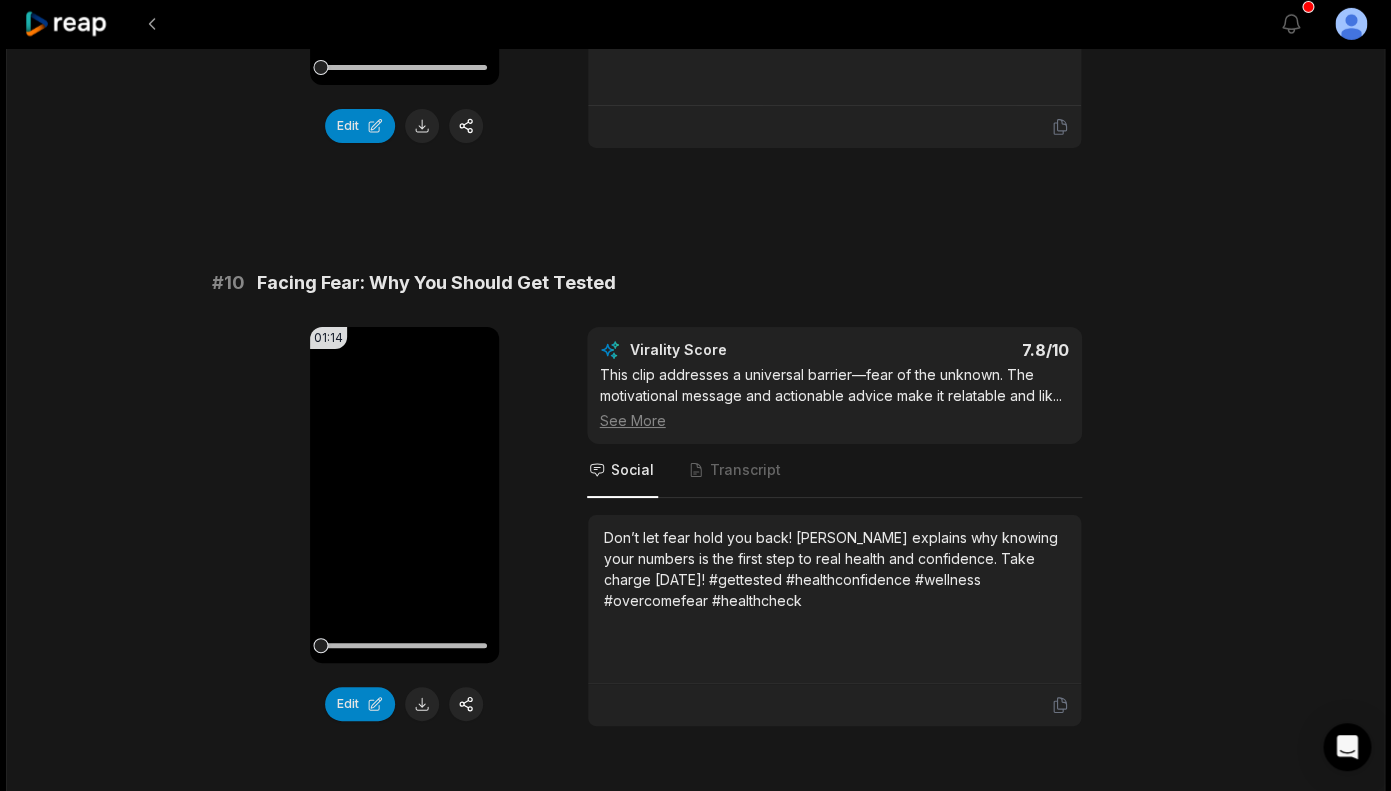 scroll, scrollTop: 5358, scrollLeft: 0, axis: vertical 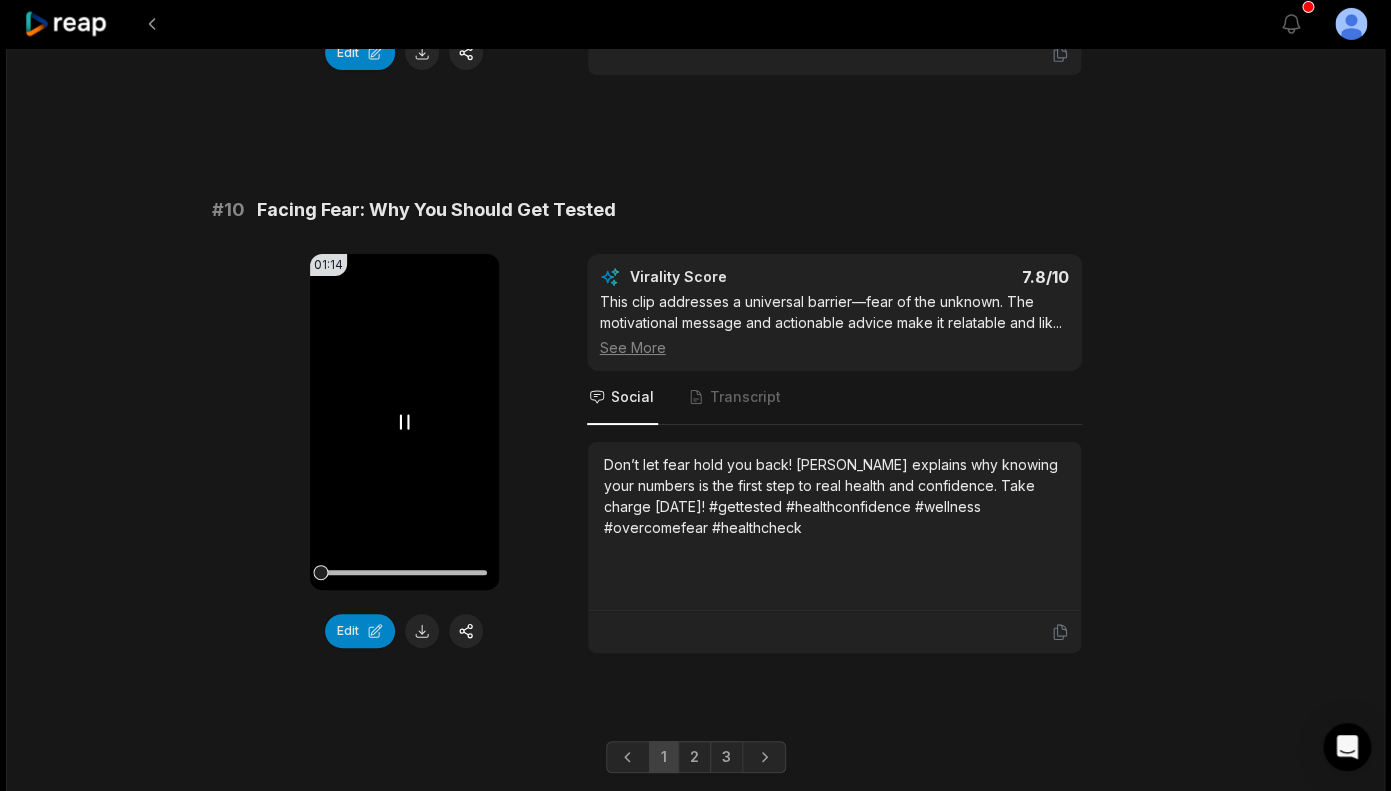 click 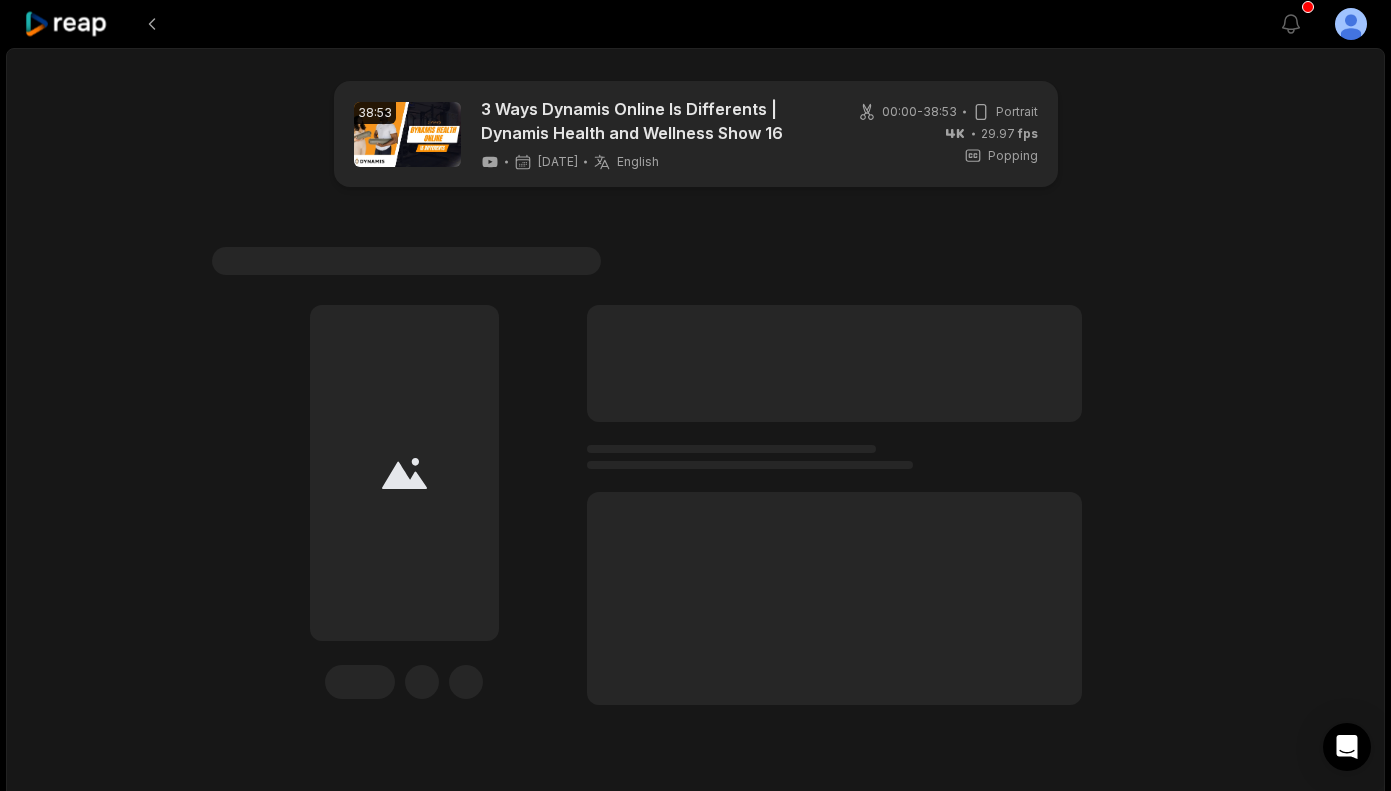 scroll, scrollTop: 0, scrollLeft: 0, axis: both 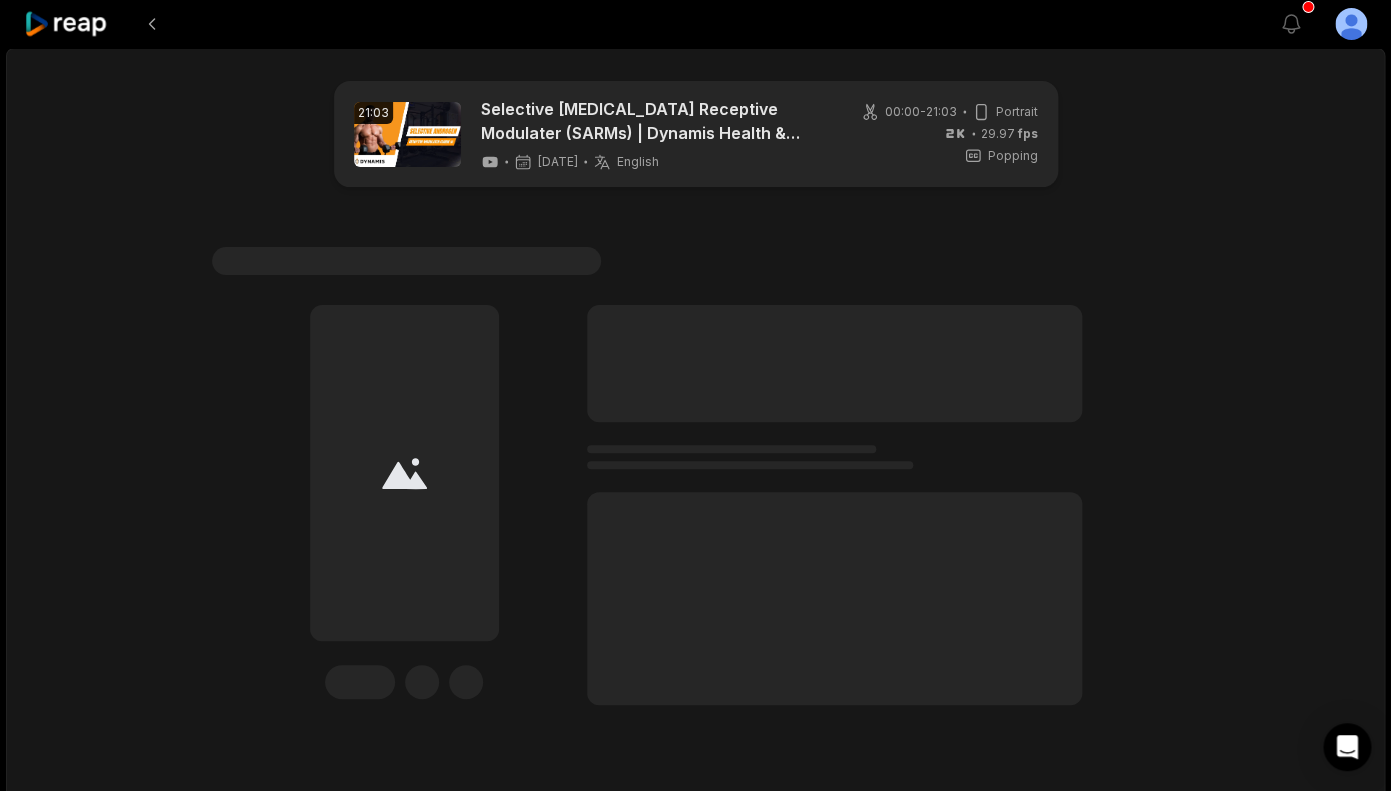 click on "21:03 Selective Androgen Receptive Modulater (SARMs) | Dynamis Health & Wellness Show - Episode 11 3 days ago English en 00:00  -  21:03 Portrait 29.97   fps Popping #1 Lorem ipsum dolor sit amet consecteturs Edit #1 Lorem ipsum dolor sit amet consecteturs Edit #1 Lorem ipsum dolor sit amet consecteturs Edit #1 Lorem ipsum dolor sit amet consecteturs Edit #1 Lorem ipsum dolor sit amet consecteturs Edit #1 Lorem ipsum dolor sit amet consecteturs Edit #1 Lorem ipsum dolor sit amet consecteturs Edit #1 Lorem ipsum dolor sit amet consecteturs Edit #1 Lorem ipsum dolor sit amet consecteturs Edit #1 Lorem ipsum dolor sit amet consecteturs Edit 1 2 Made with   in San Francisco" at bounding box center (695, 3074) 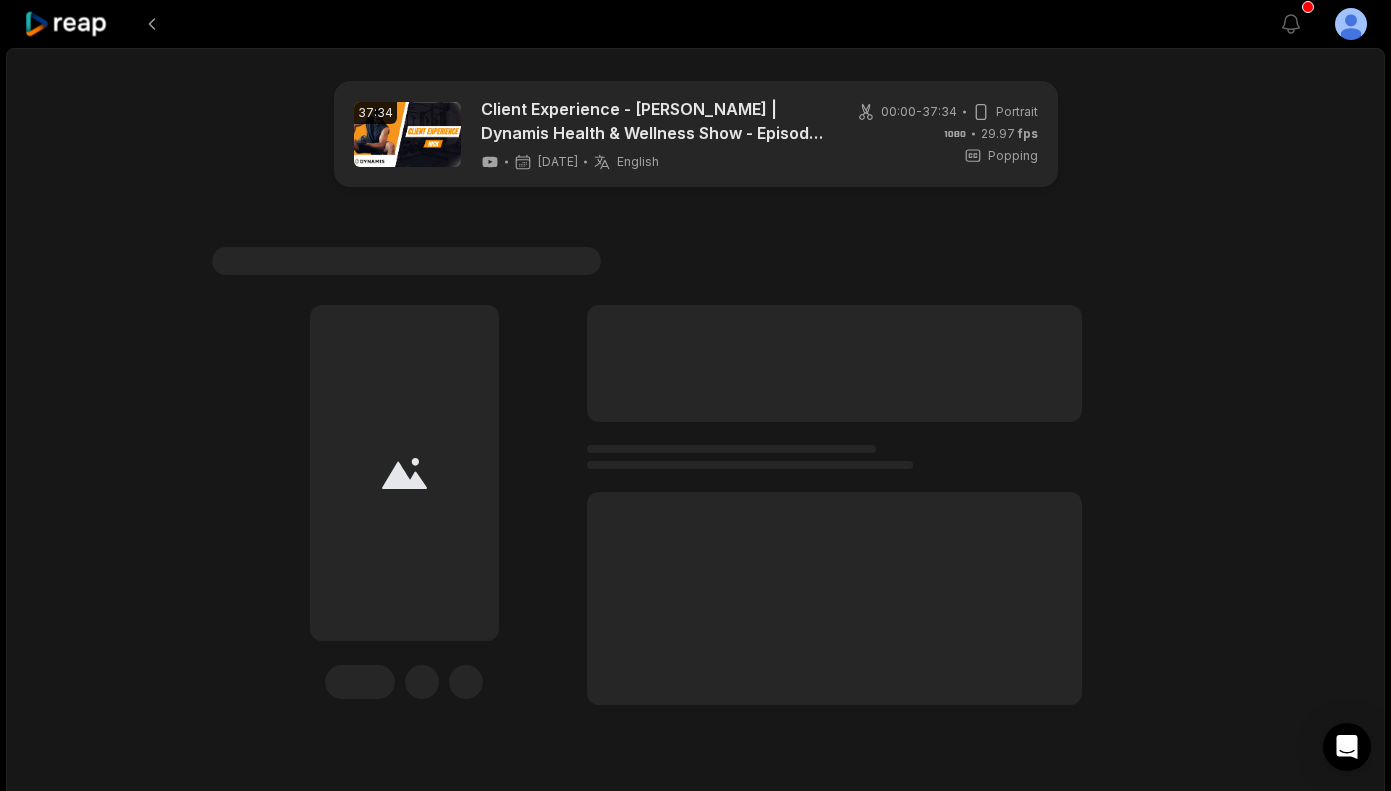 scroll, scrollTop: 0, scrollLeft: 0, axis: both 